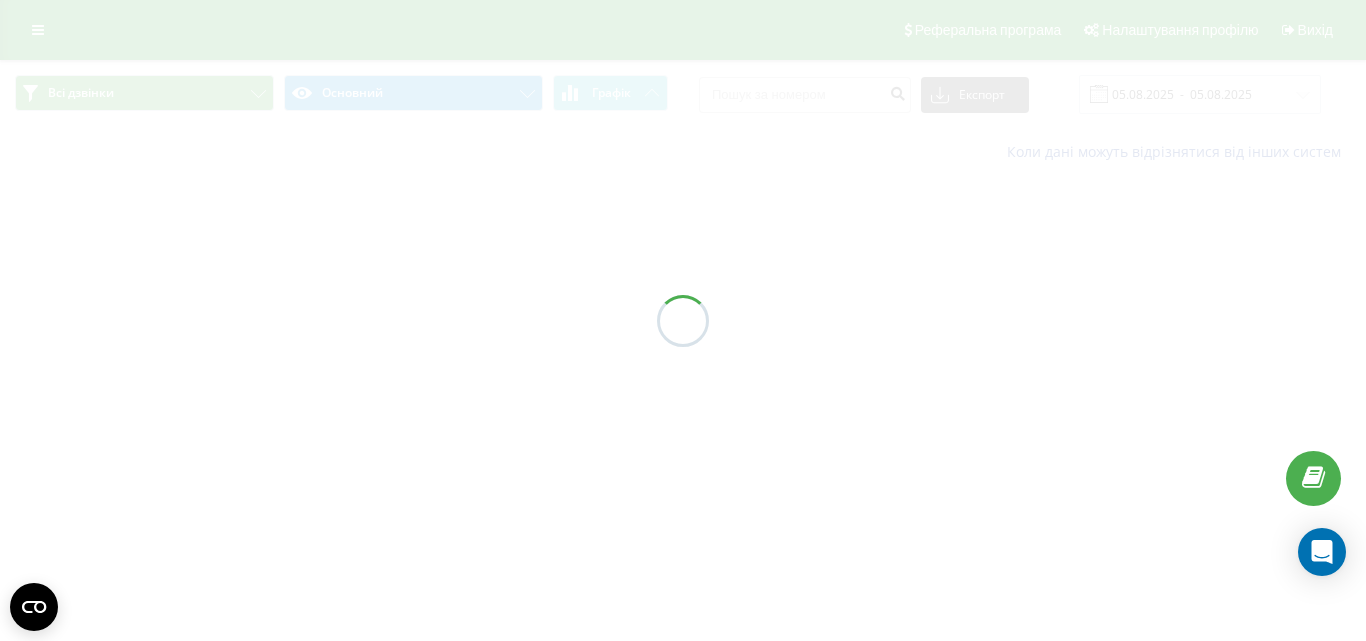 scroll, scrollTop: 0, scrollLeft: 0, axis: both 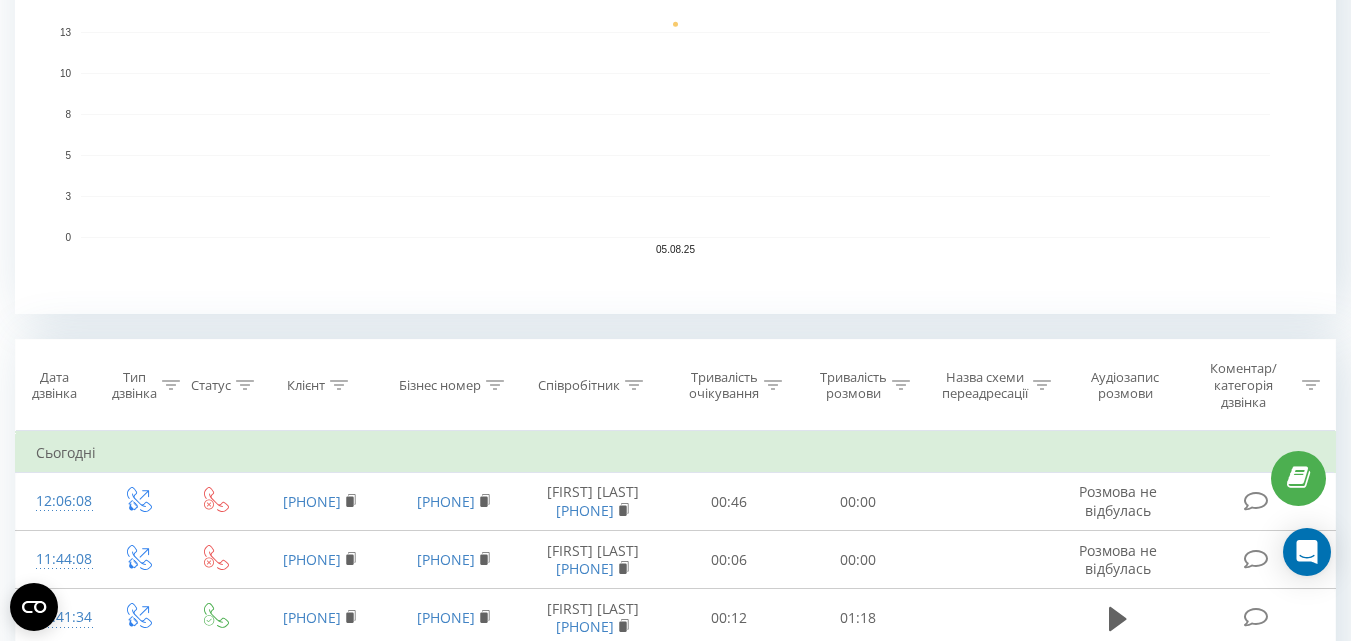 click on "Співробітник" at bounding box center [579, 385] 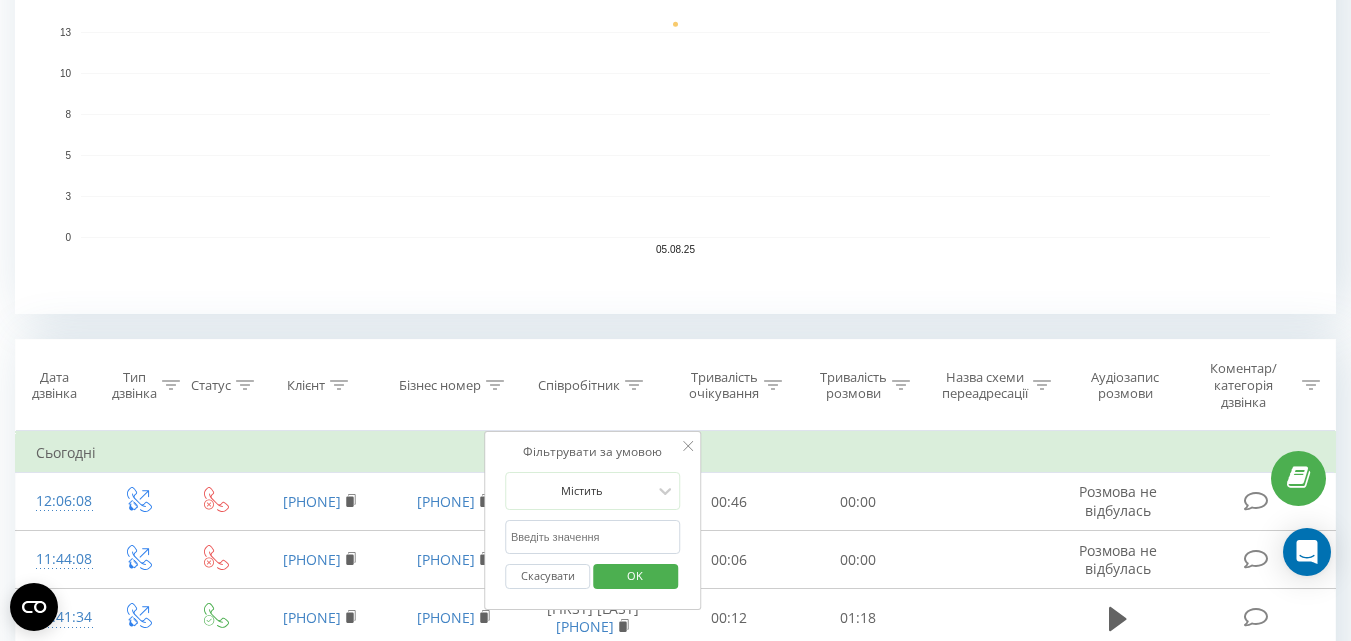 click at bounding box center (593, 537) 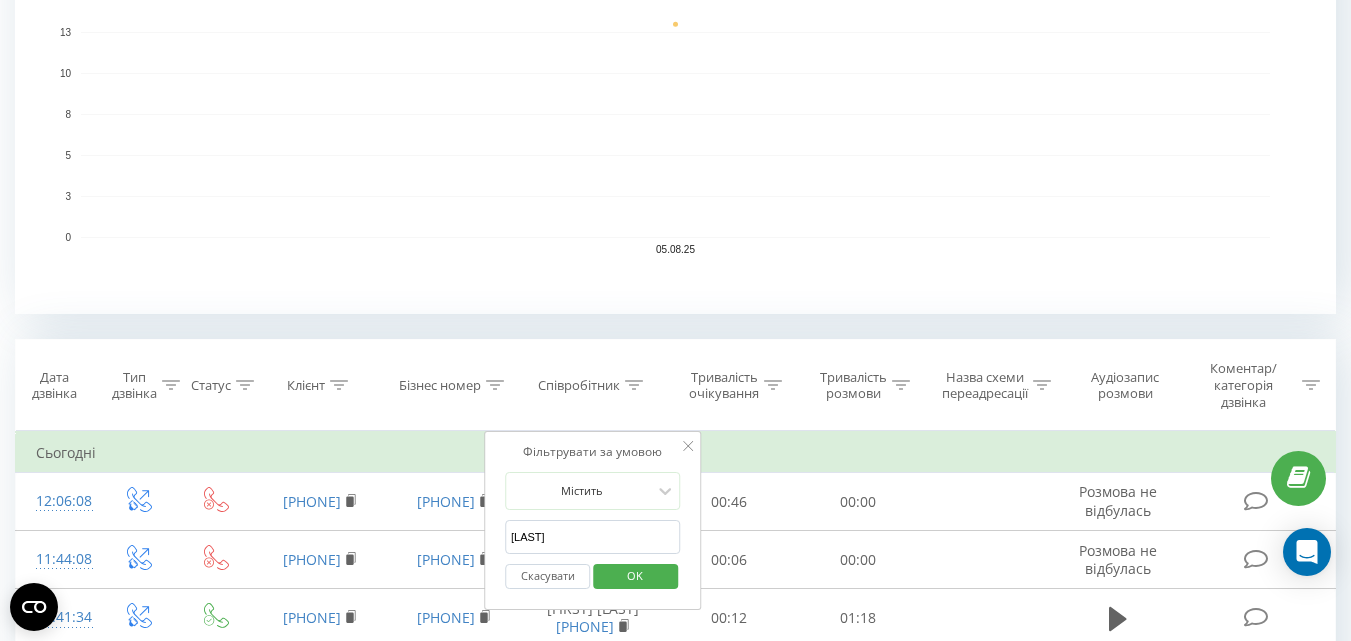 click on "OK" at bounding box center (635, 575) 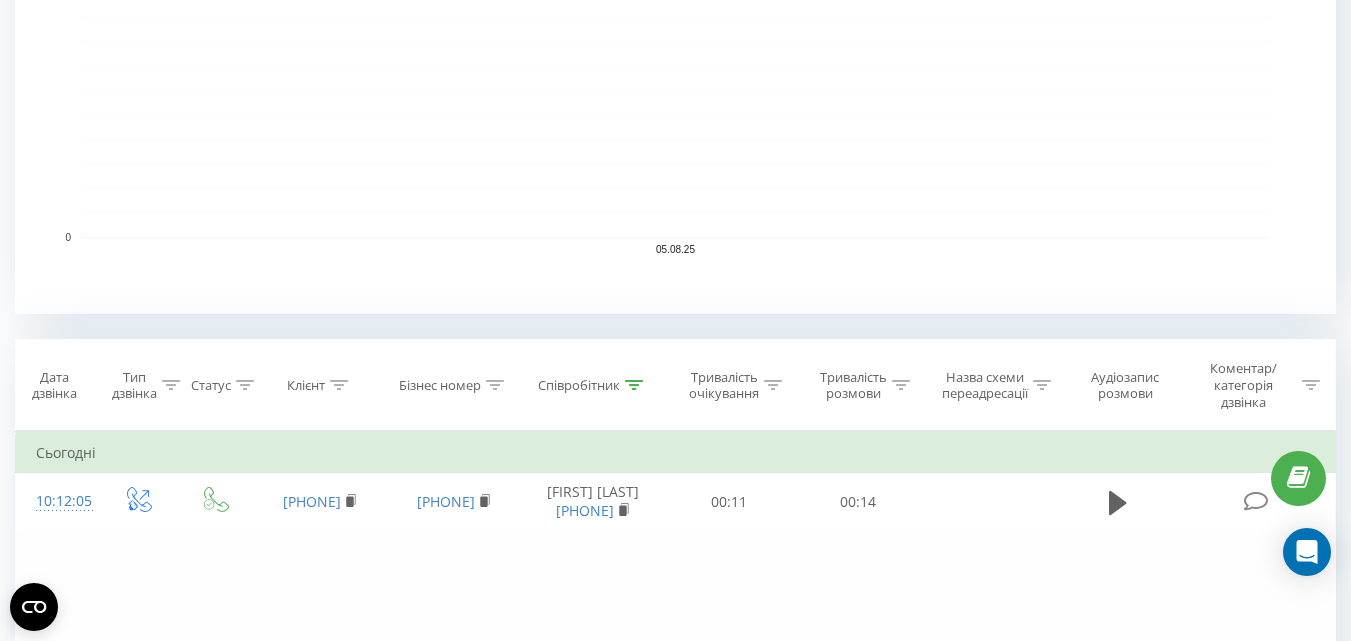 click on "Співробітник" at bounding box center (579, 385) 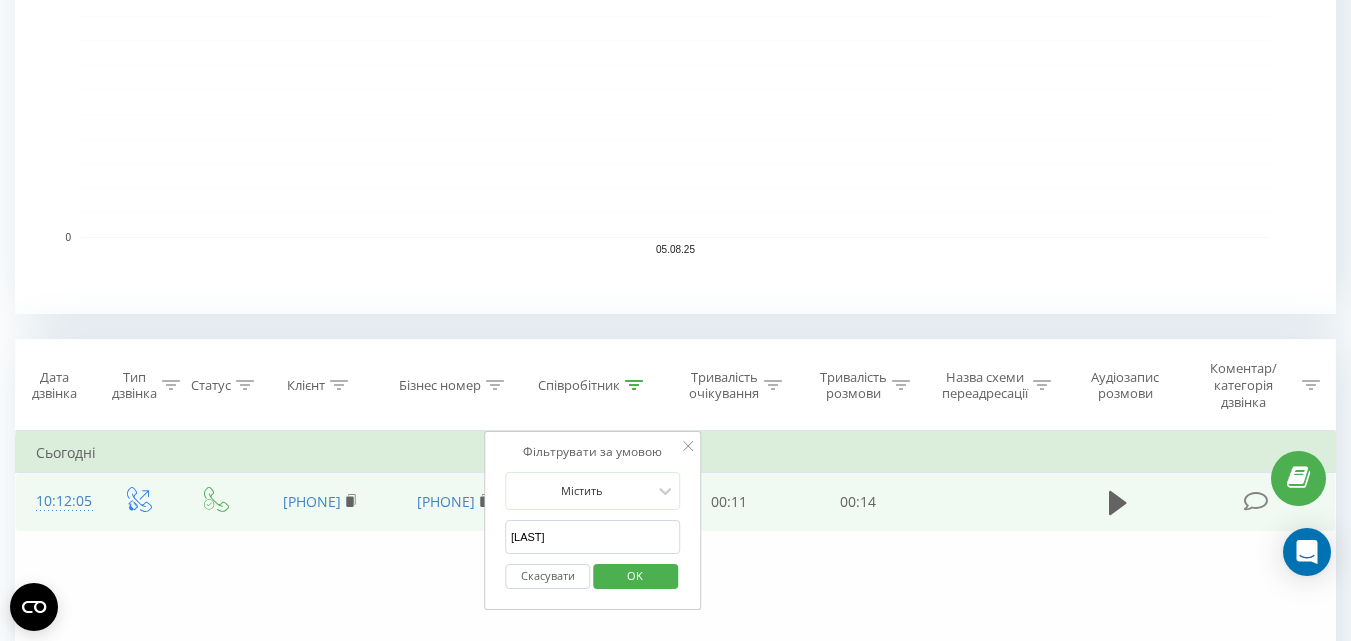 drag, startPoint x: 564, startPoint y: 545, endPoint x: 469, endPoint y: 536, distance: 95.42536 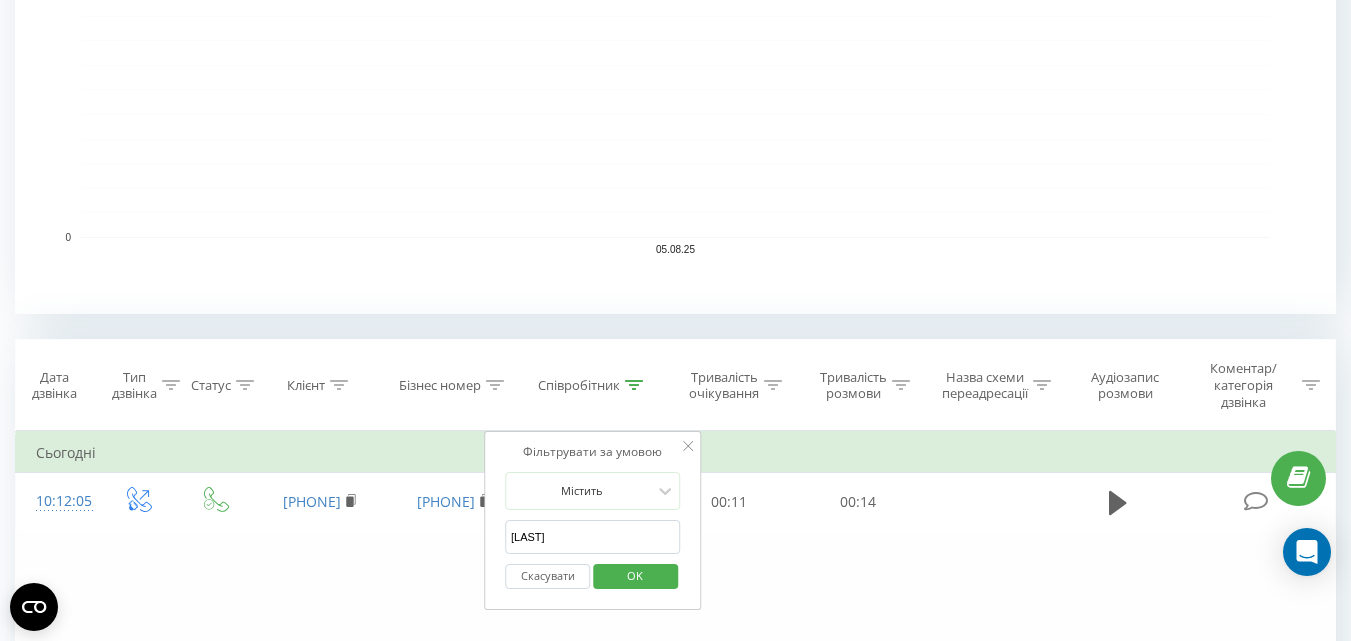 click on "OK" at bounding box center (635, 576) 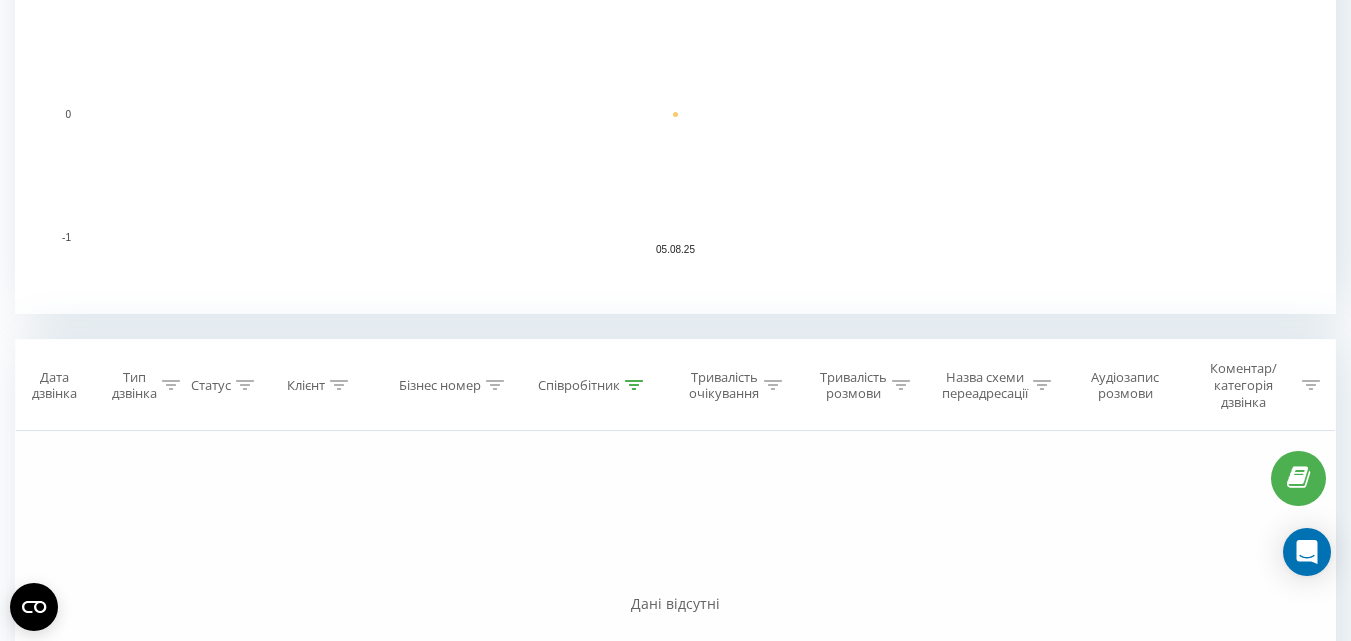 scroll, scrollTop: 724, scrollLeft: 0, axis: vertical 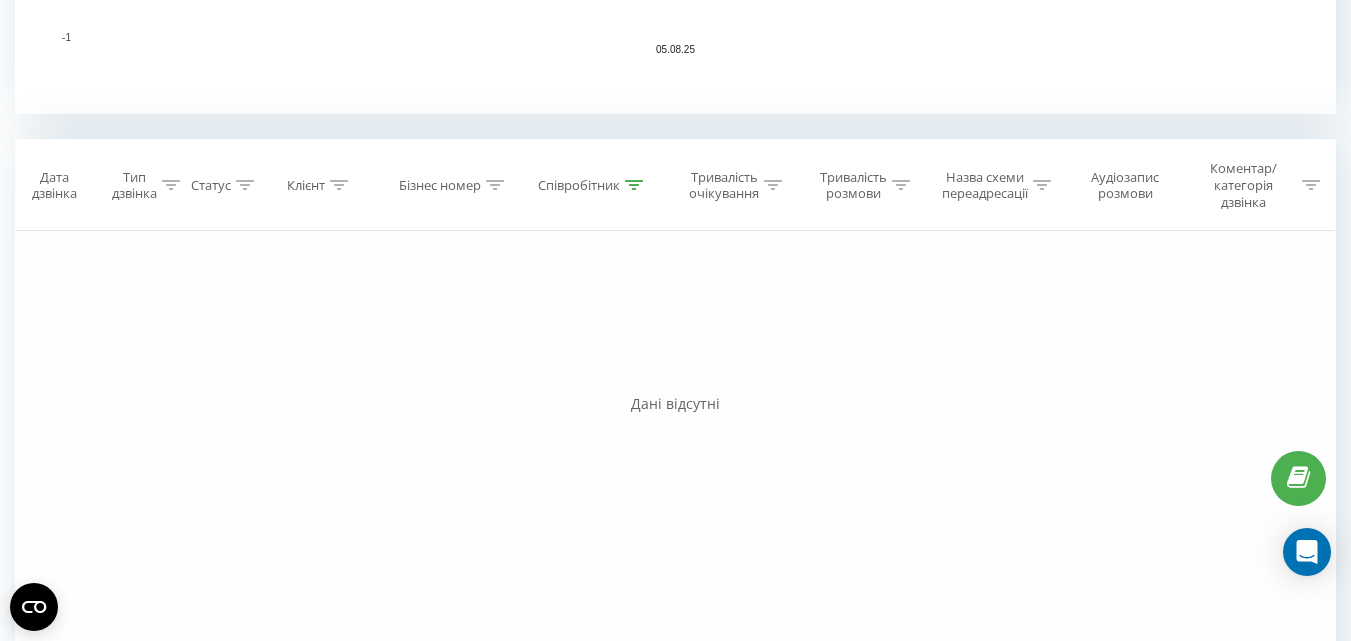 click on "Співробітник" at bounding box center (579, 185) 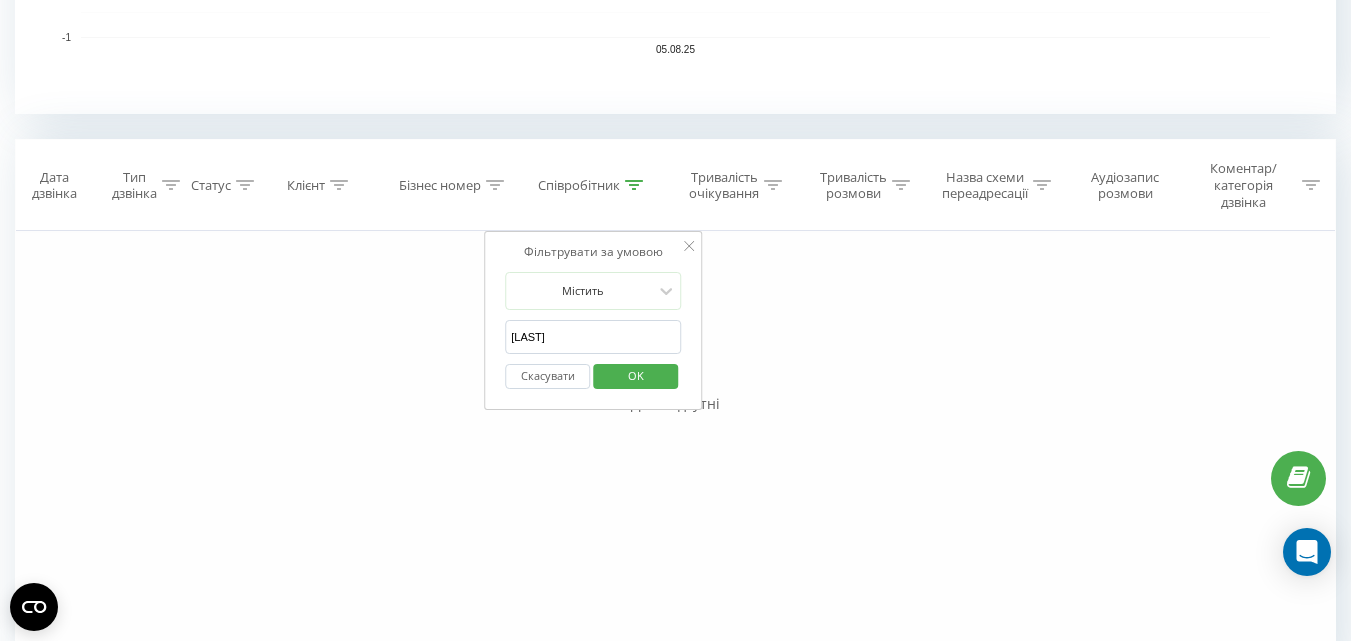 drag, startPoint x: 561, startPoint y: 334, endPoint x: 480, endPoint y: 335, distance: 81.00617 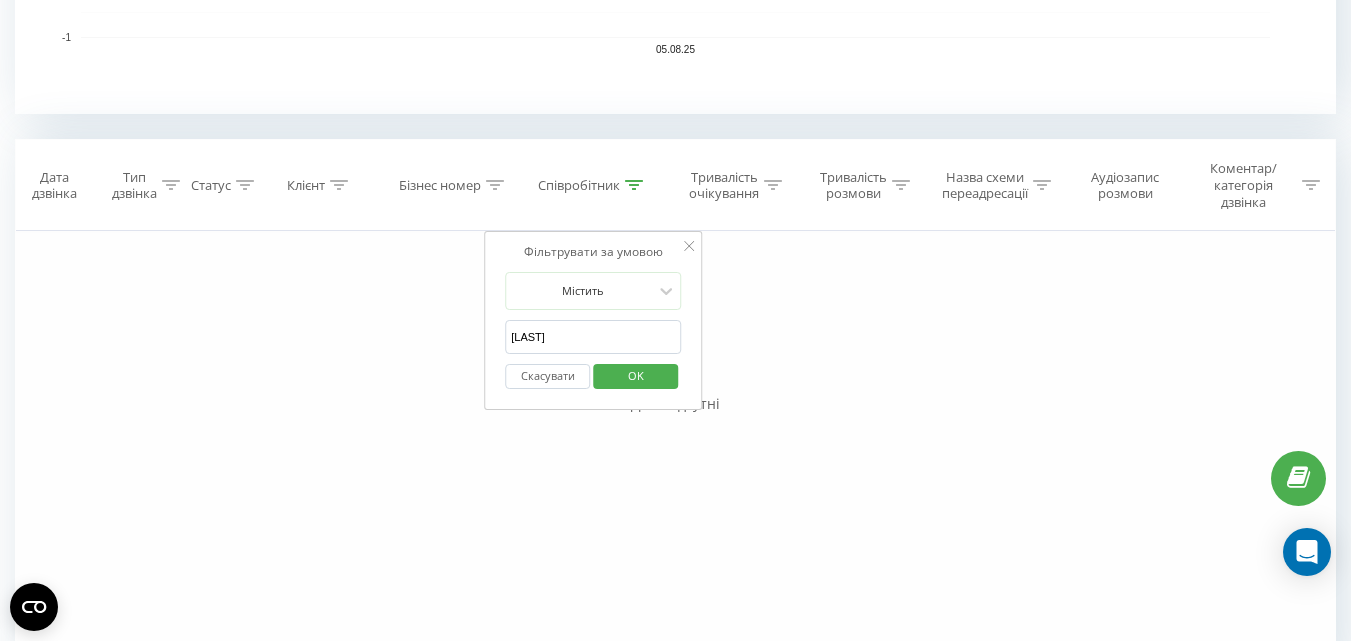 click on "OK" at bounding box center [636, 375] 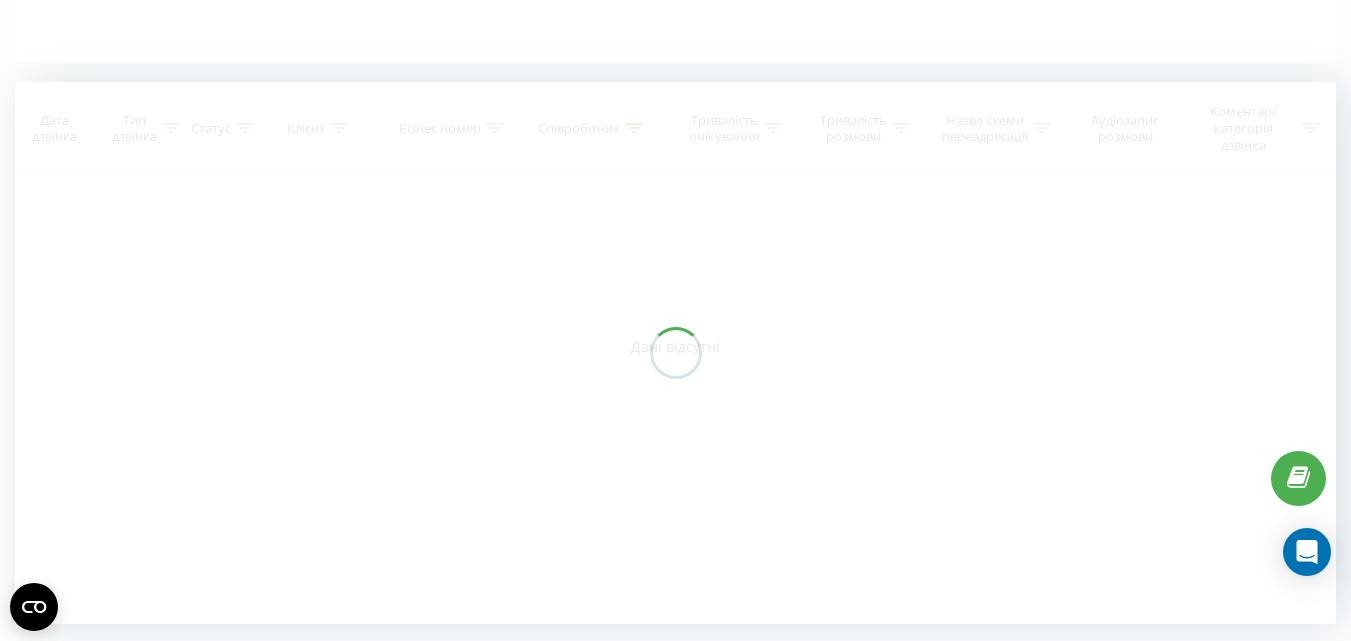 scroll, scrollTop: 500, scrollLeft: 0, axis: vertical 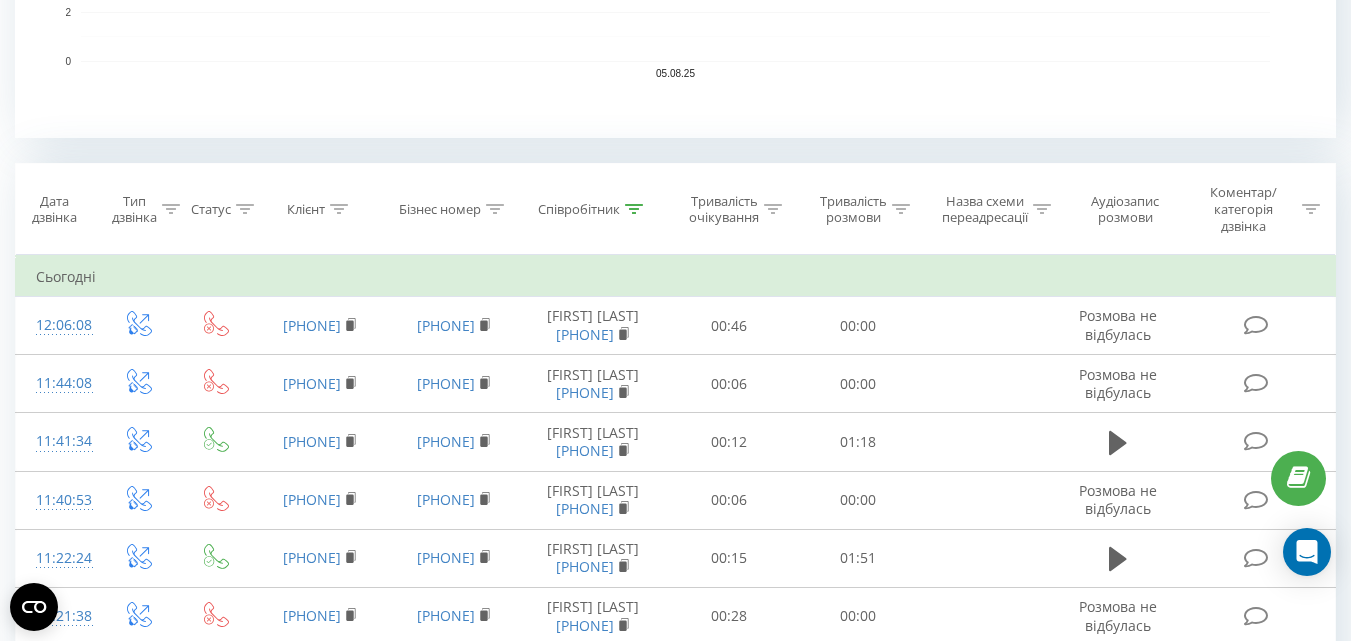 click on "Співробітник" at bounding box center [579, 209] 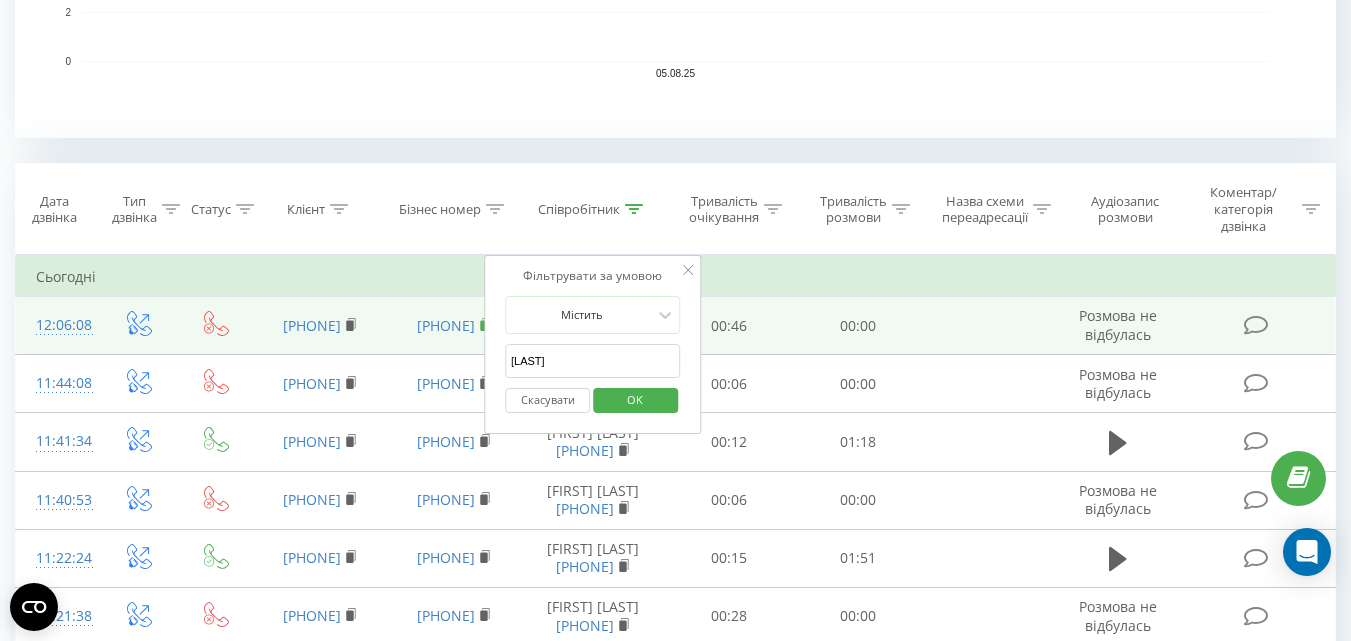 drag, startPoint x: 582, startPoint y: 364, endPoint x: 456, endPoint y: 356, distance: 126.253716 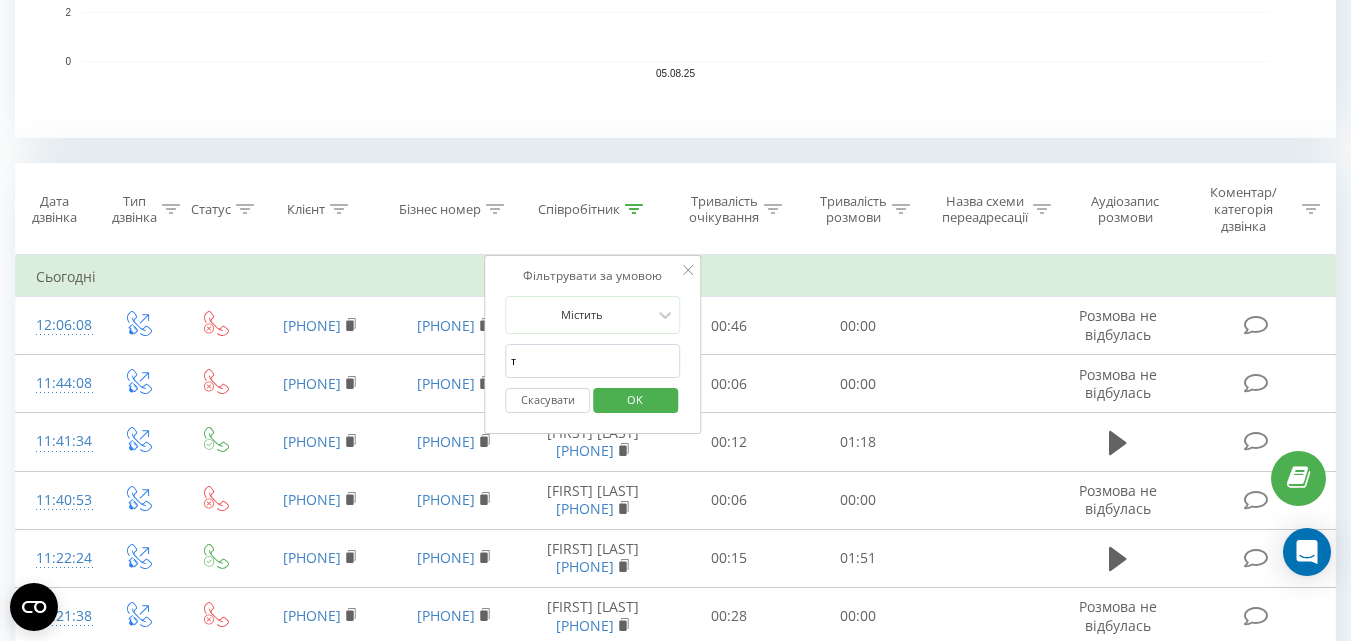 type on "[LAST]" 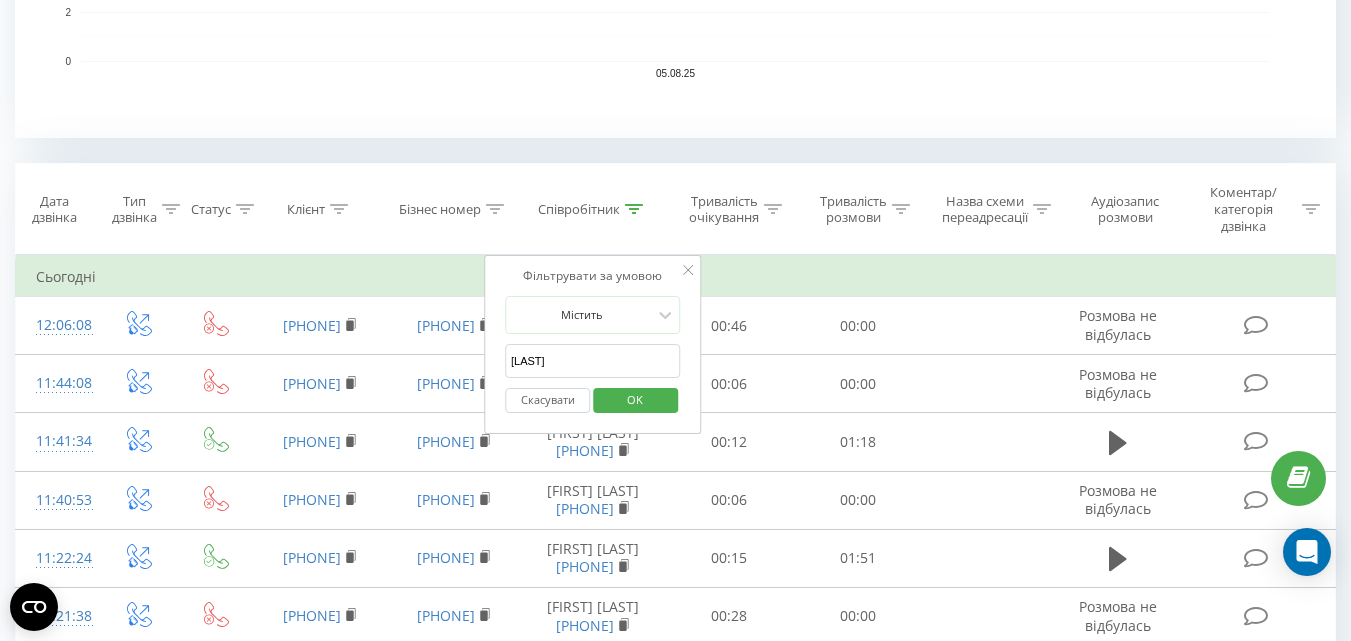 click on "OK" at bounding box center (635, 399) 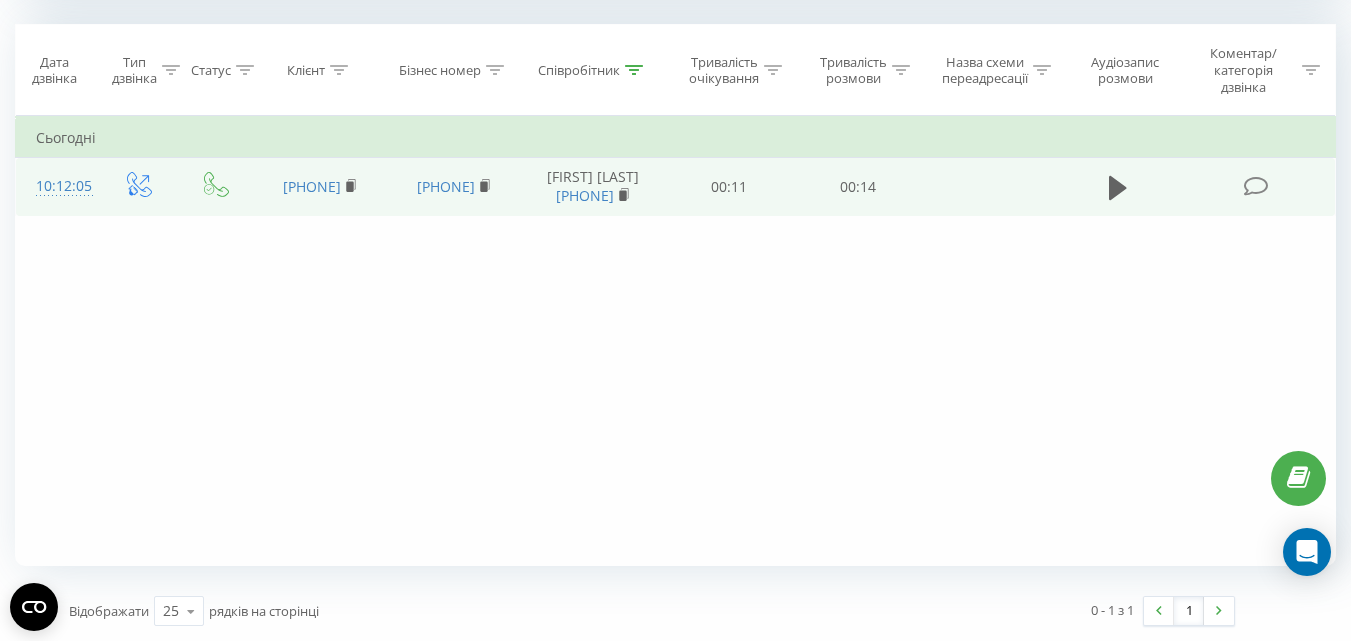 scroll, scrollTop: 339, scrollLeft: 0, axis: vertical 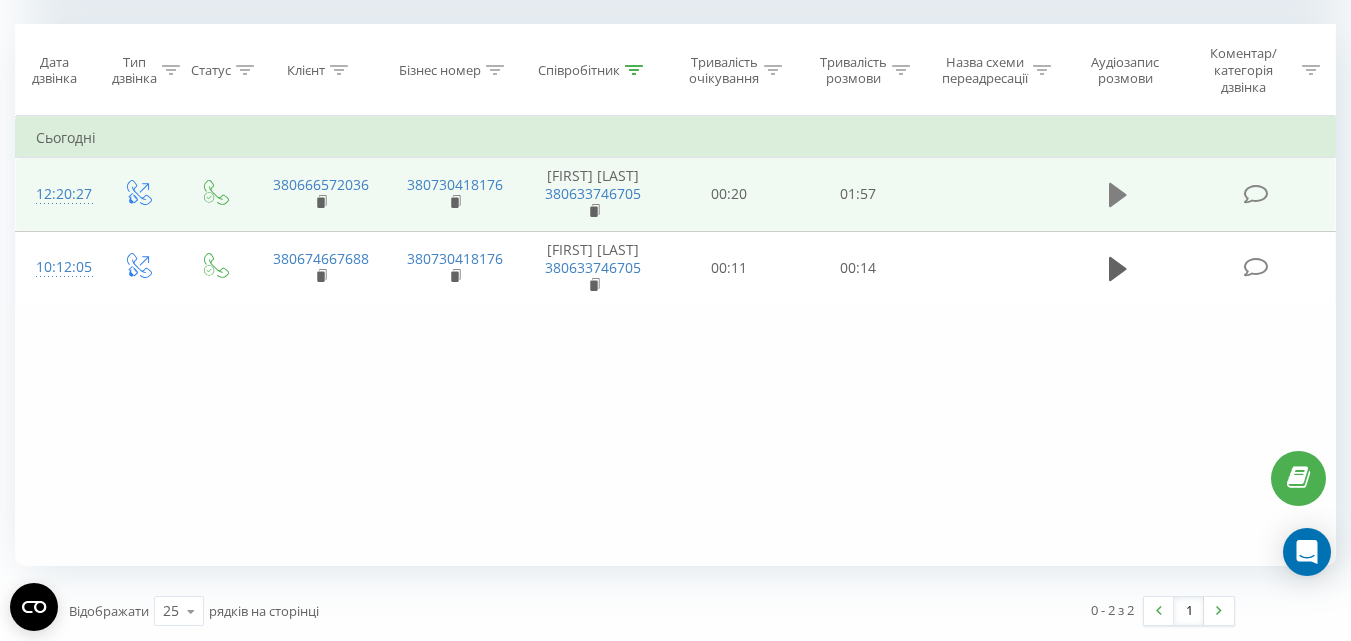 click 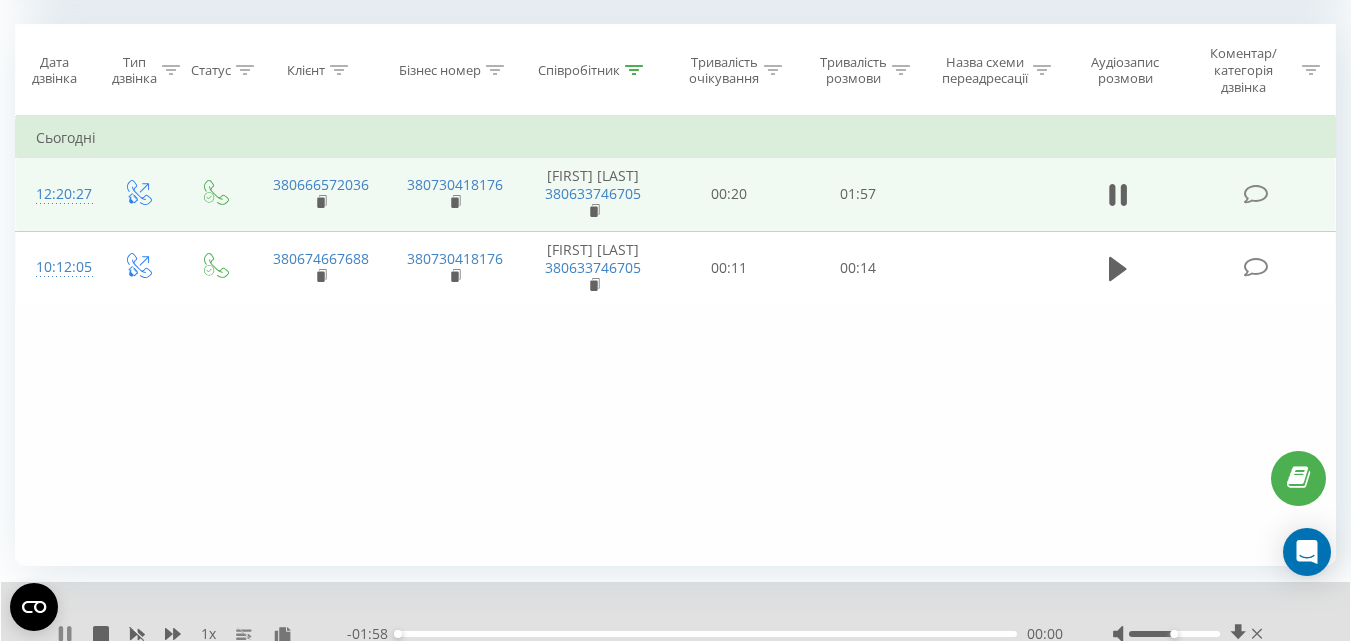 click 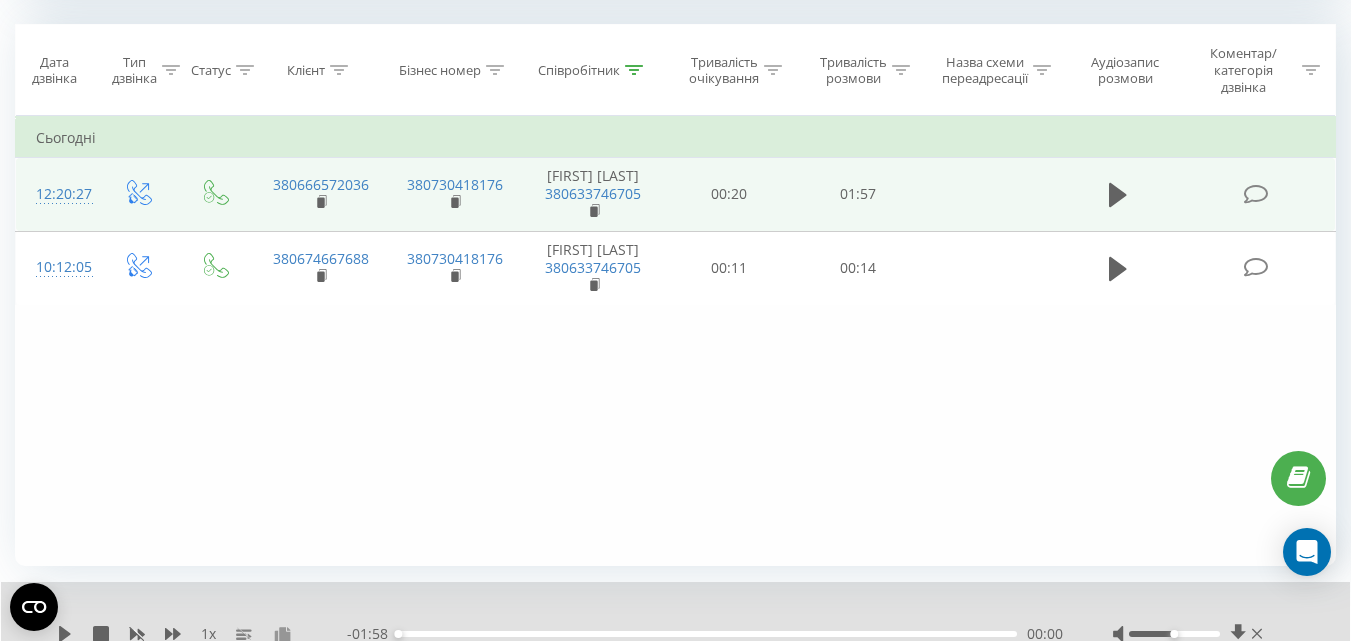 click at bounding box center [282, 635] 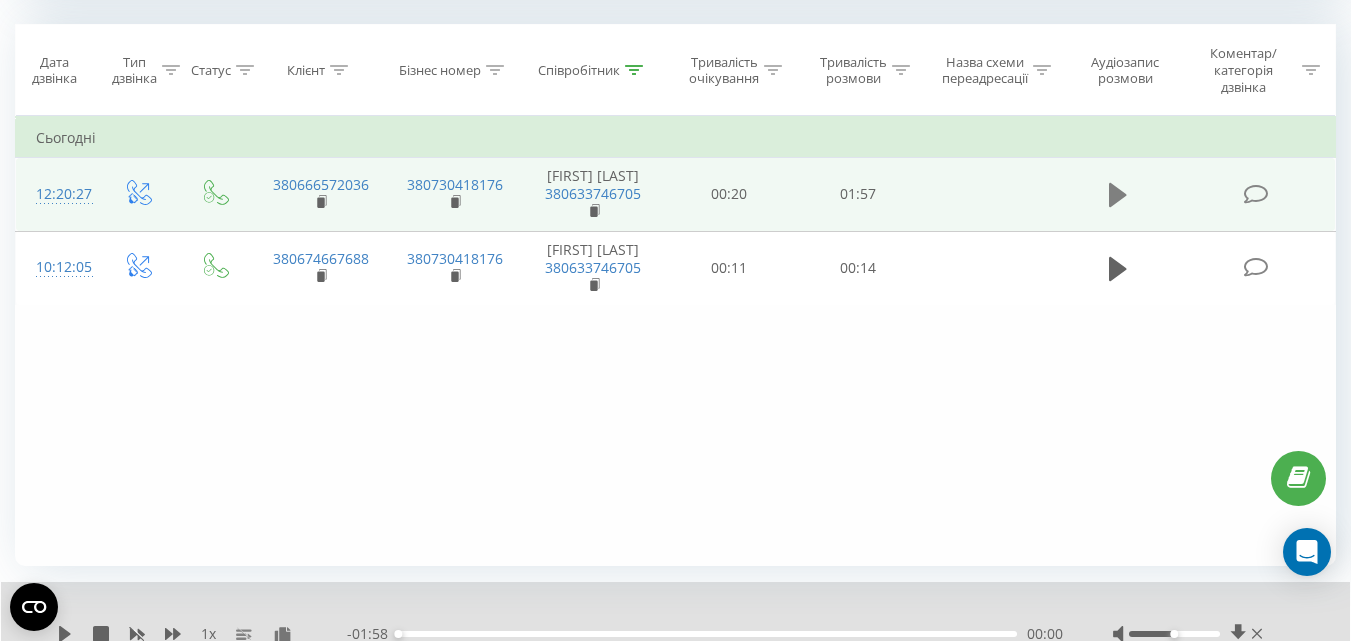 click 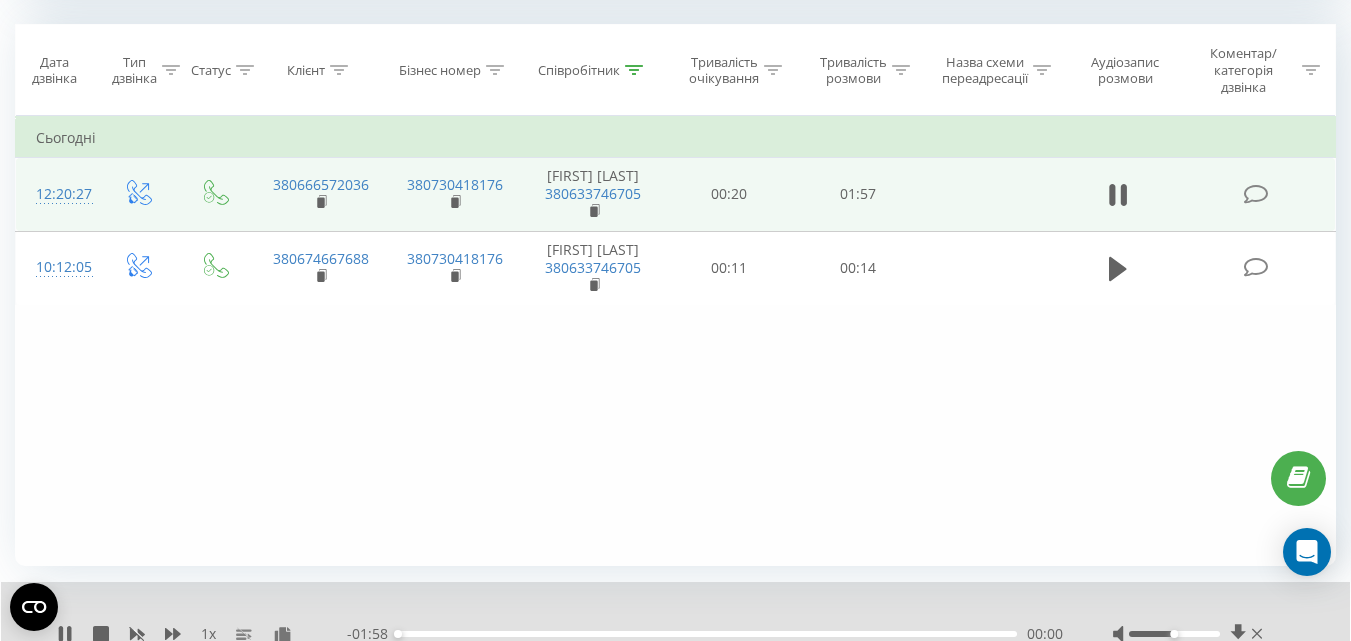 scroll, scrollTop: 916, scrollLeft: 0, axis: vertical 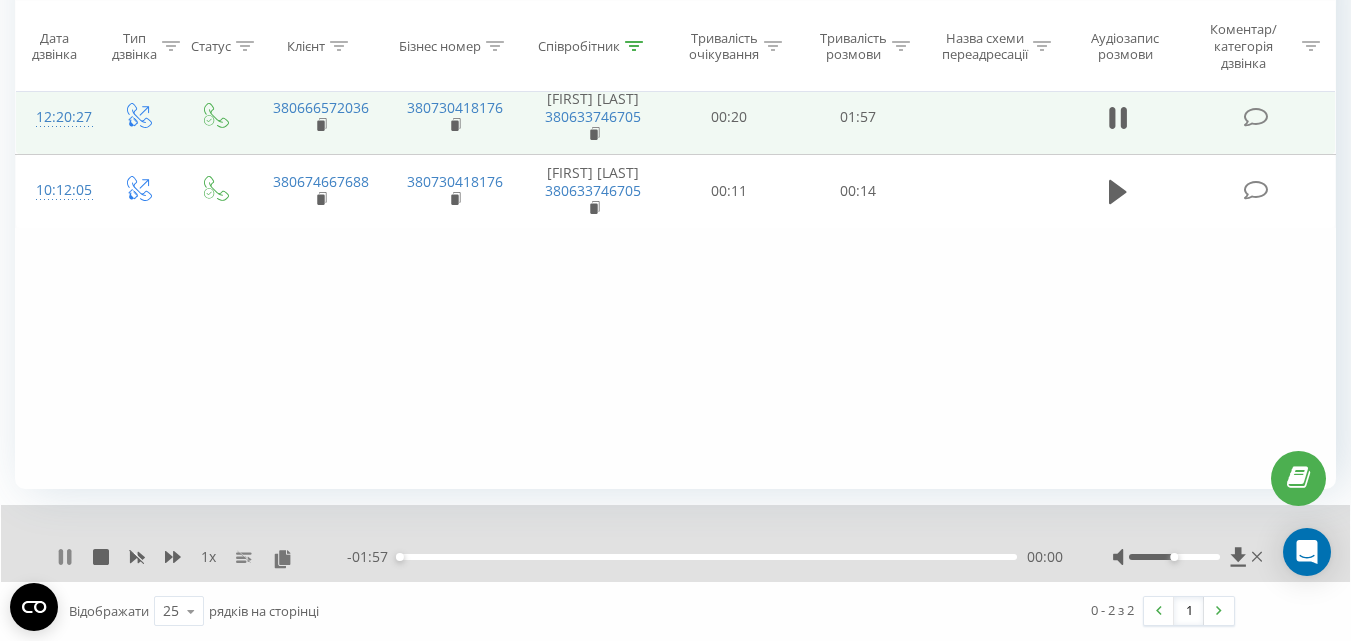 click 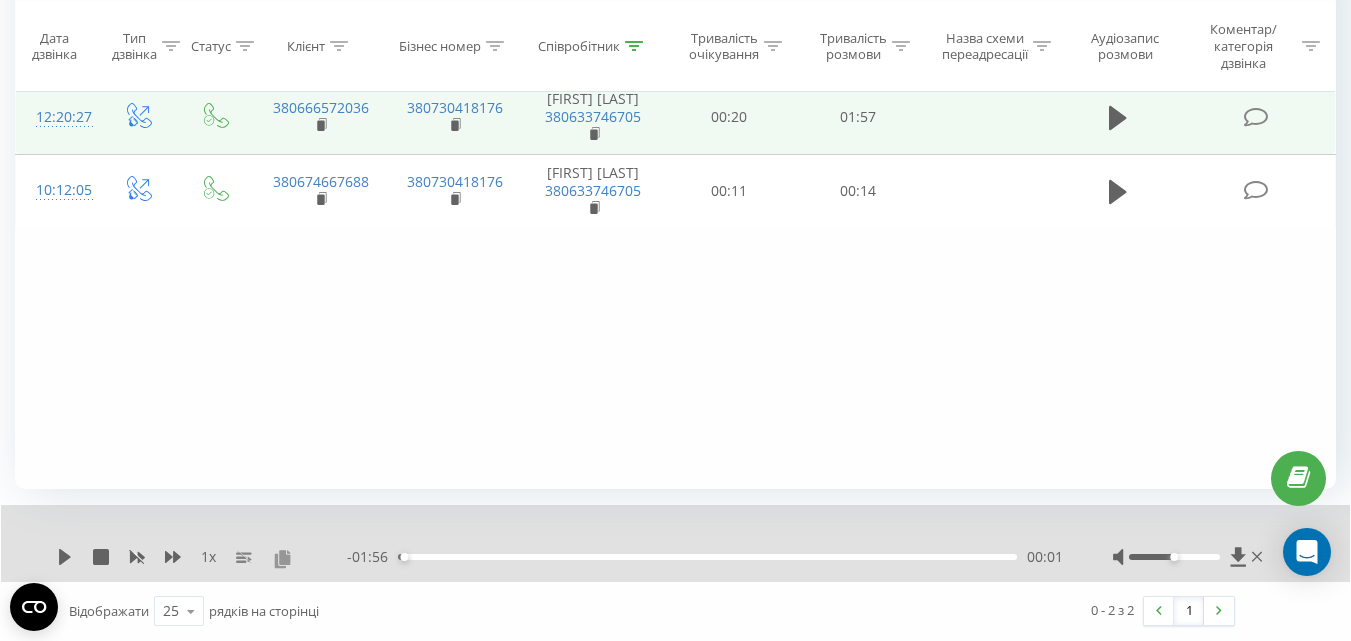 click at bounding box center (282, 558) 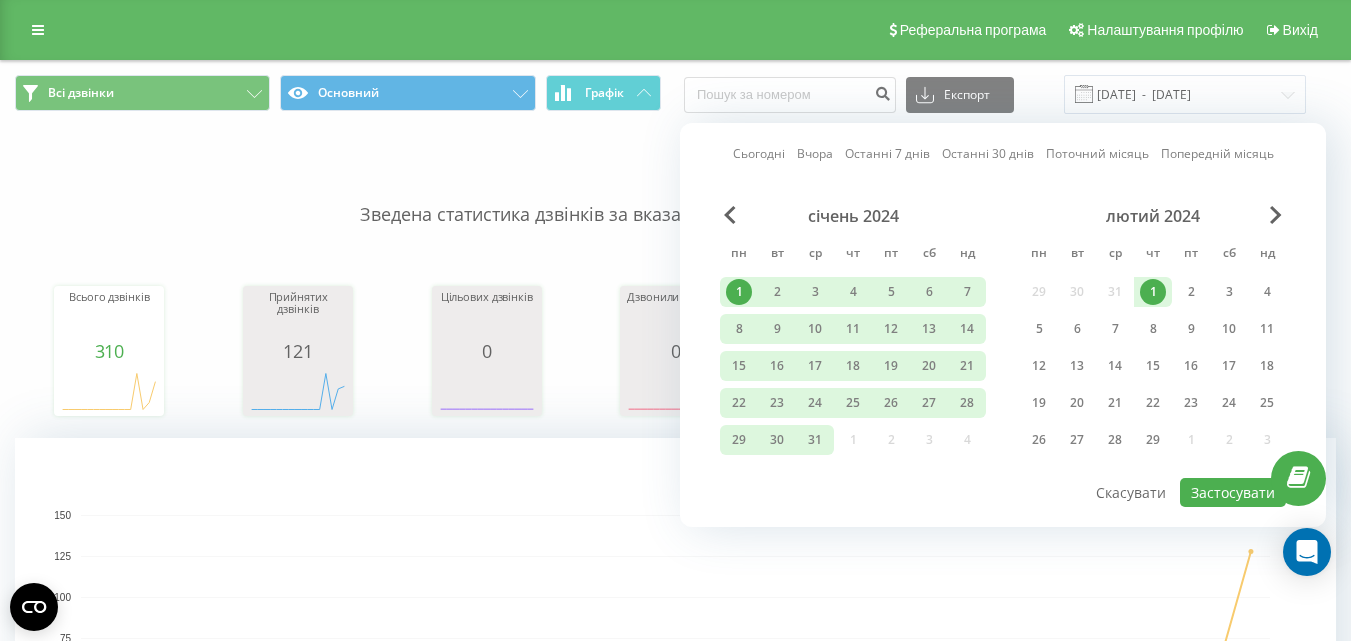scroll, scrollTop: 0, scrollLeft: 0, axis: both 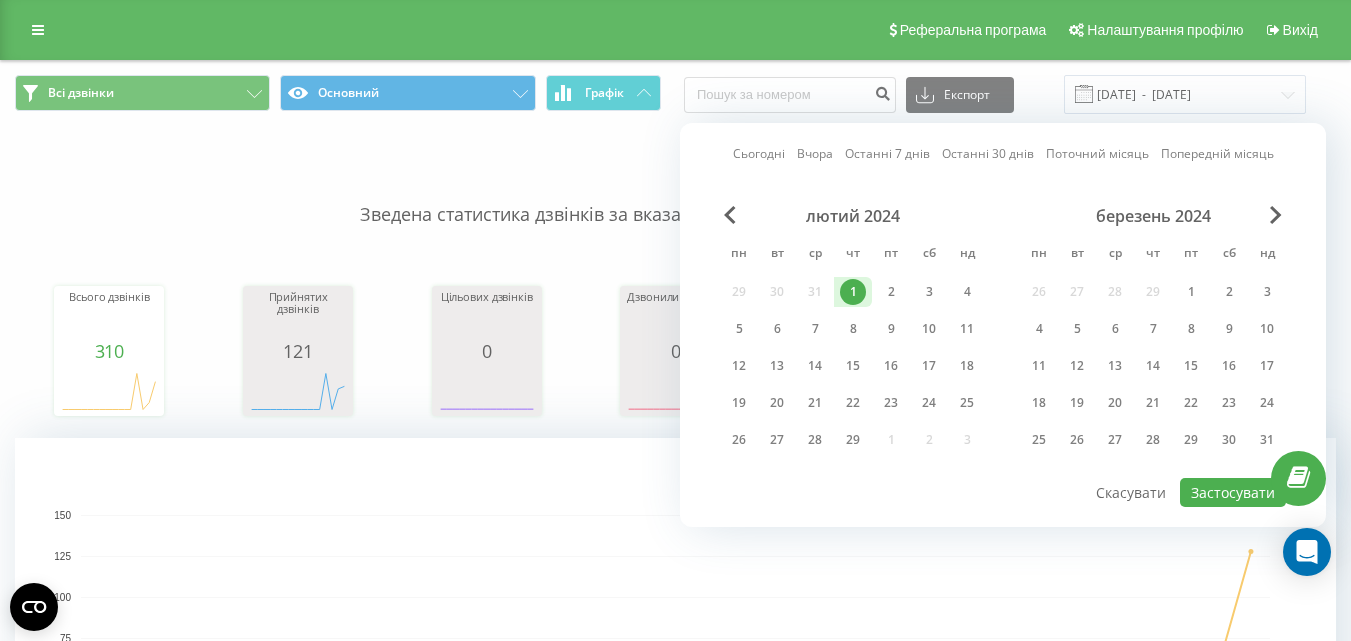 click at bounding box center (1276, 215) 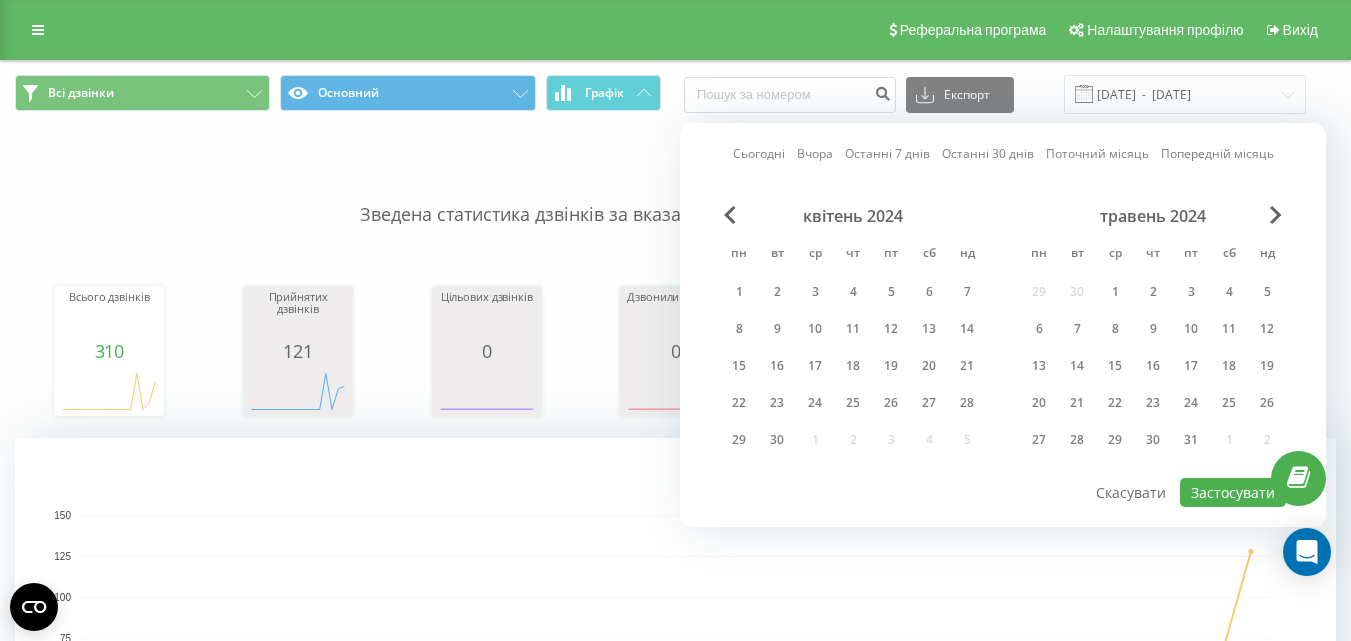 click at bounding box center [1276, 215] 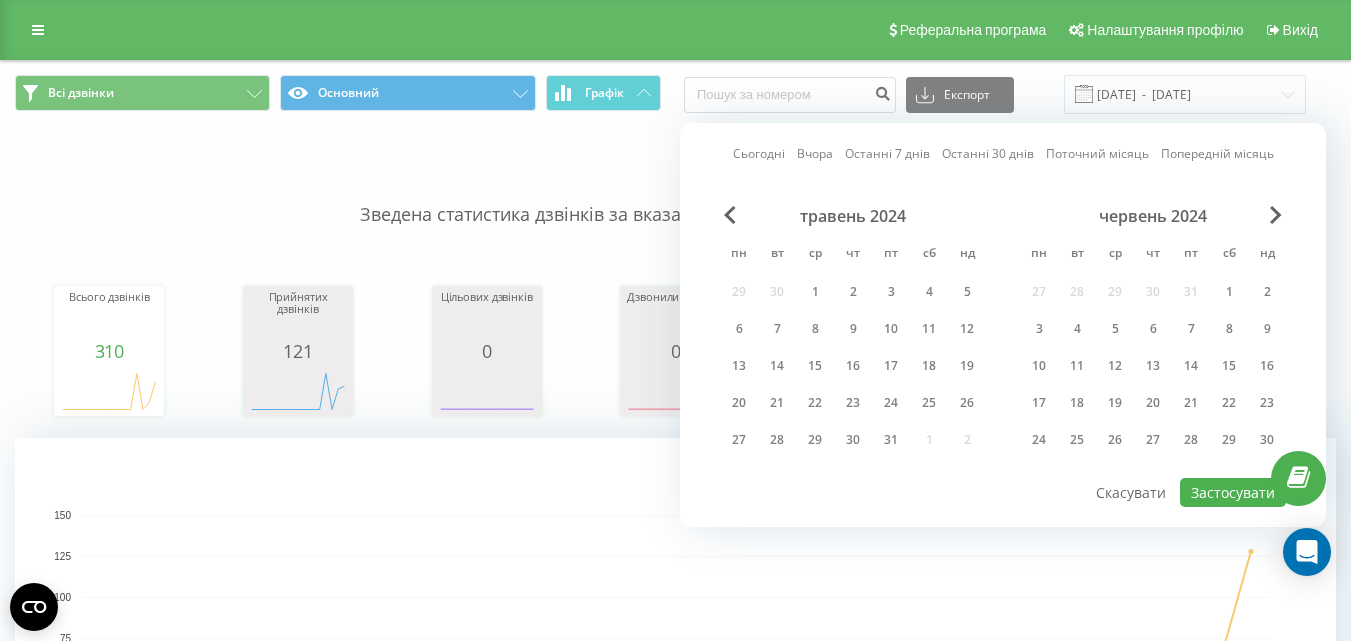 click at bounding box center [1276, 215] 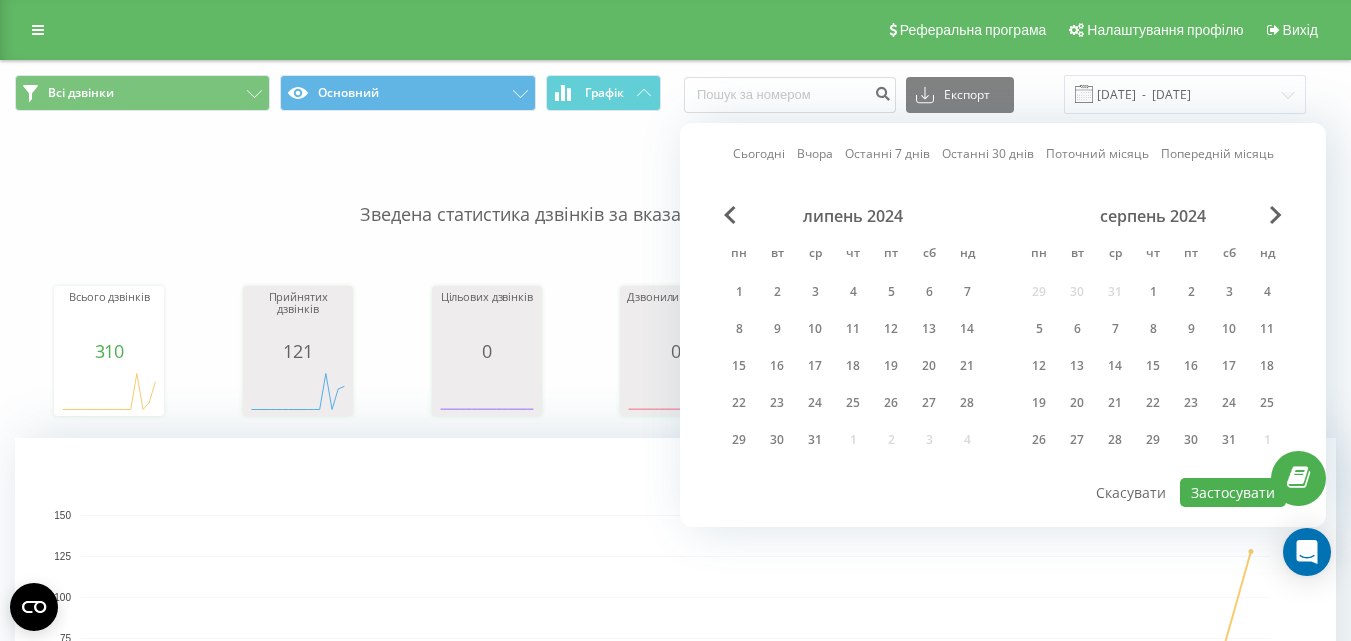 click at bounding box center [1276, 215] 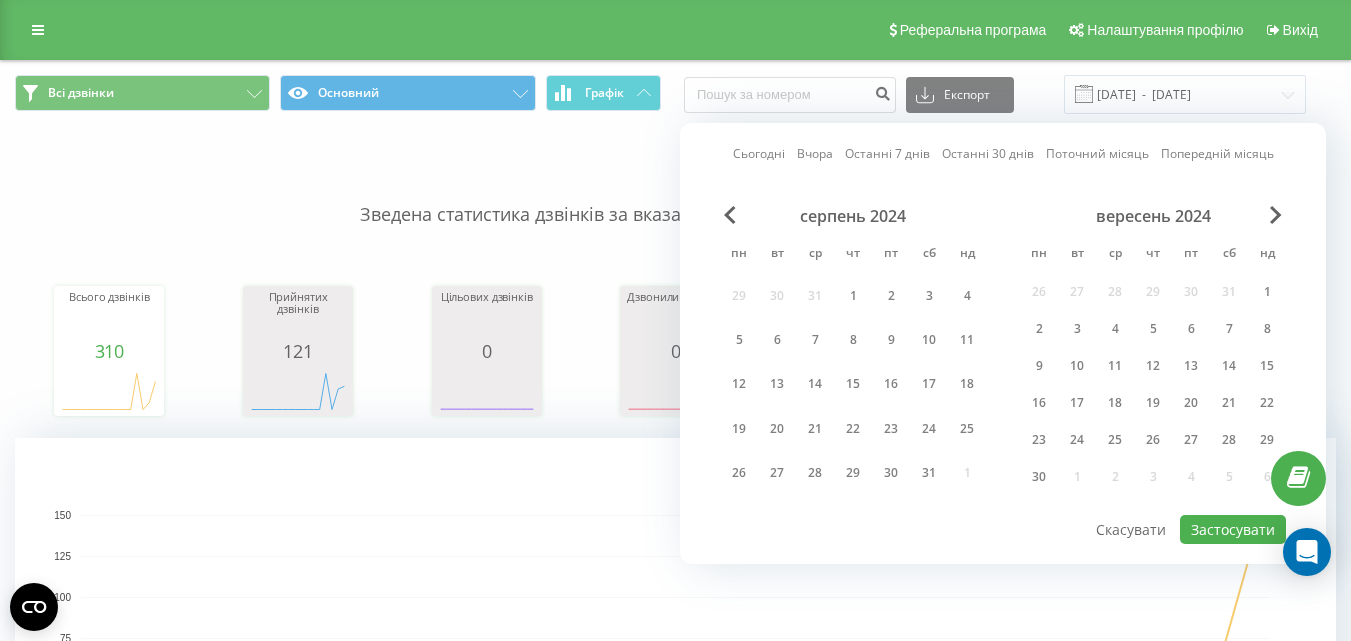 click at bounding box center (1276, 215) 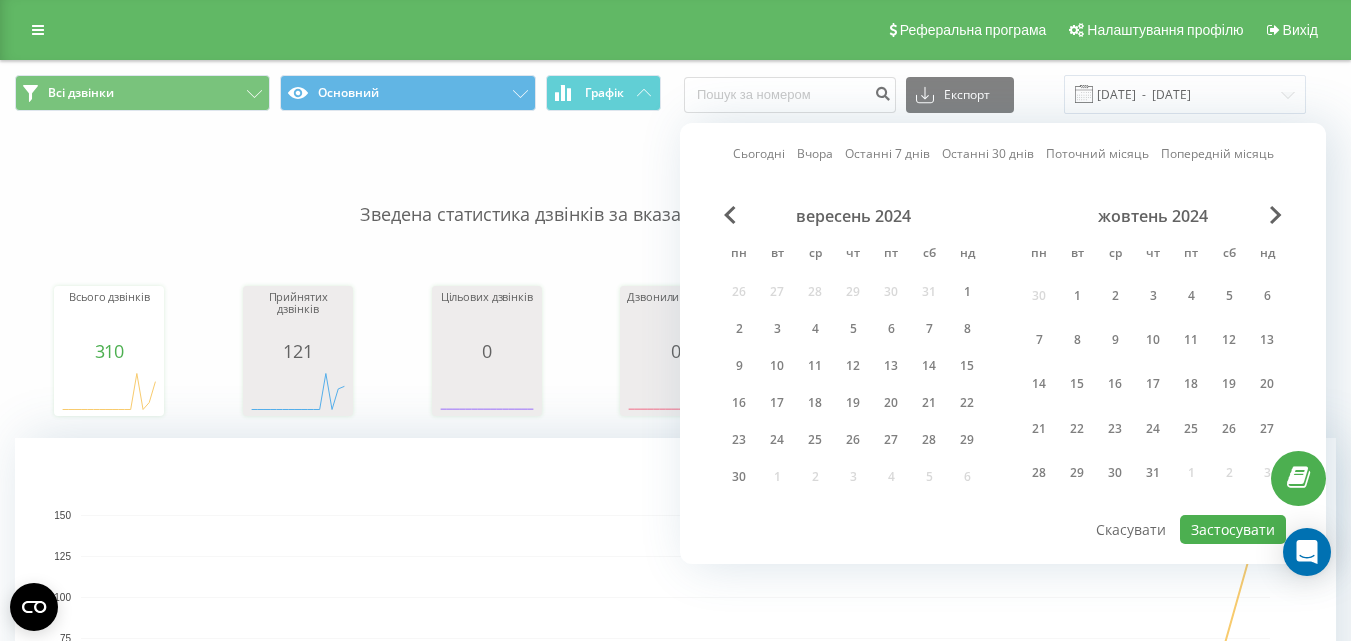 click at bounding box center [1276, 215] 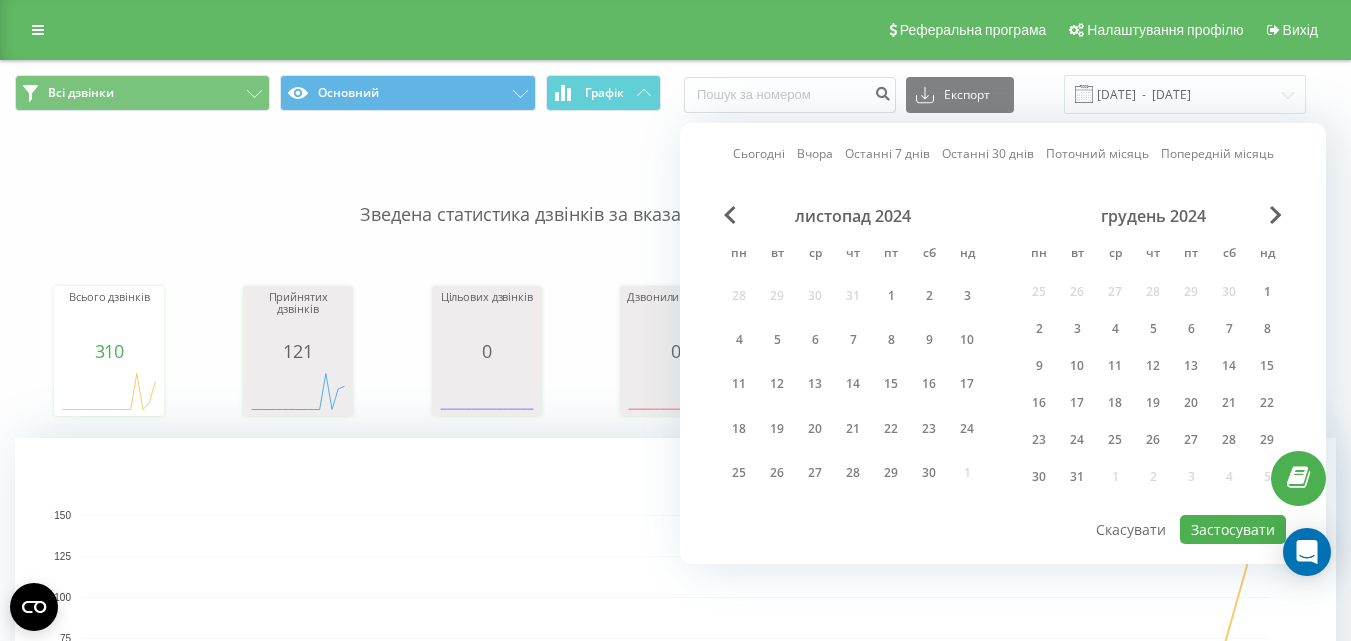 click at bounding box center [1276, 215] 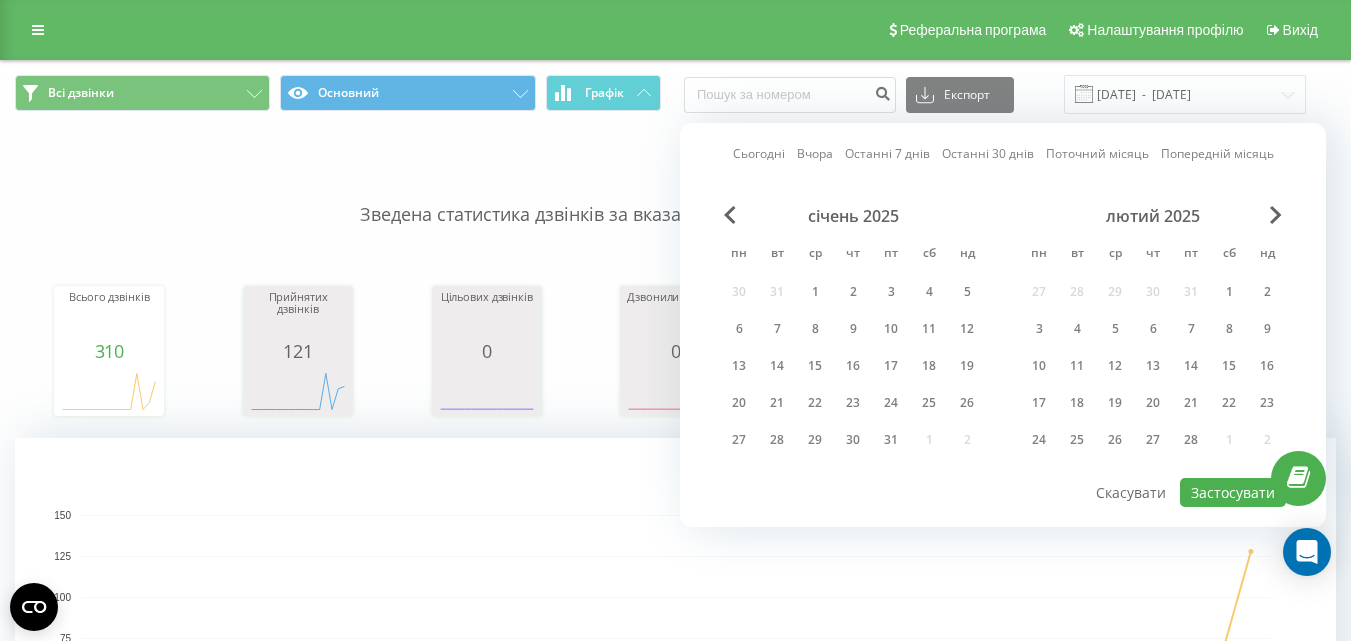 click at bounding box center (1276, 215) 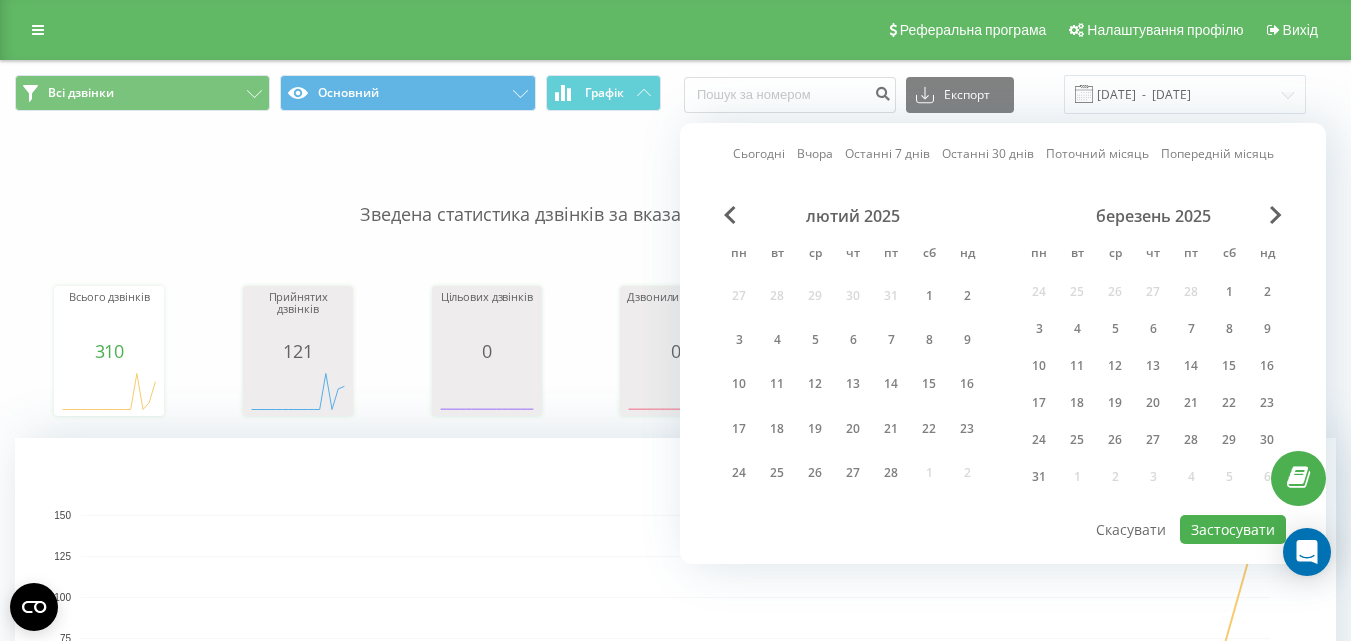 click at bounding box center (1276, 215) 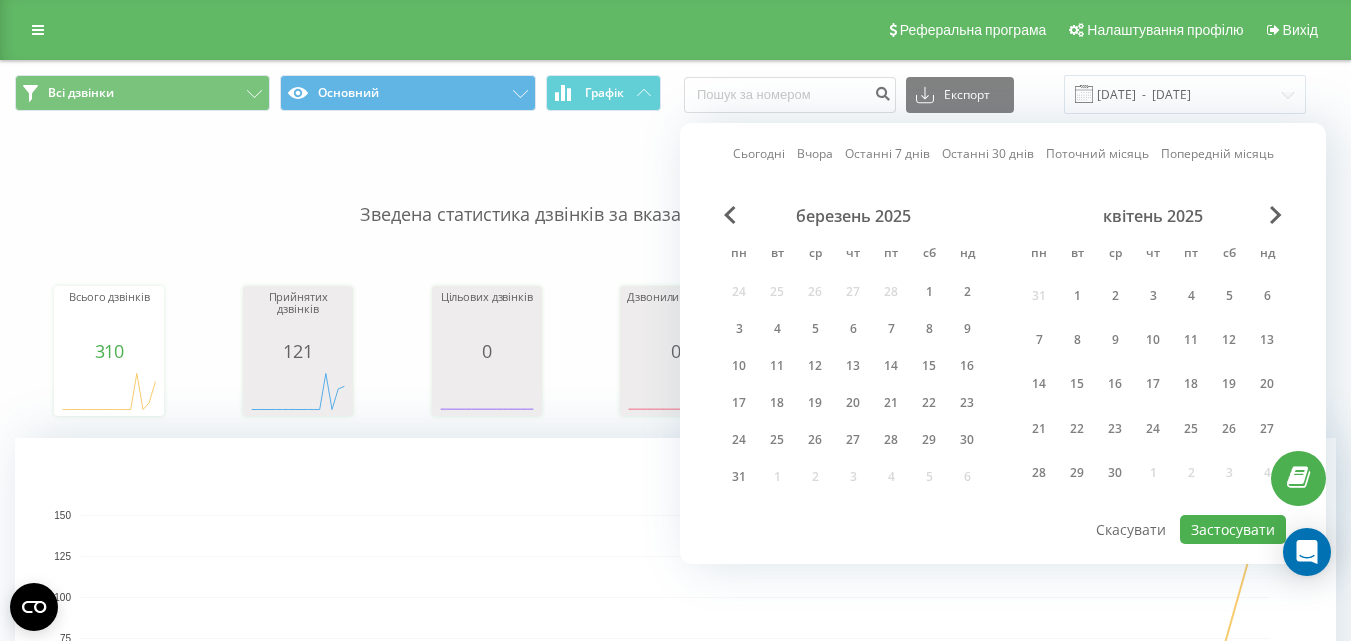 click at bounding box center (1276, 215) 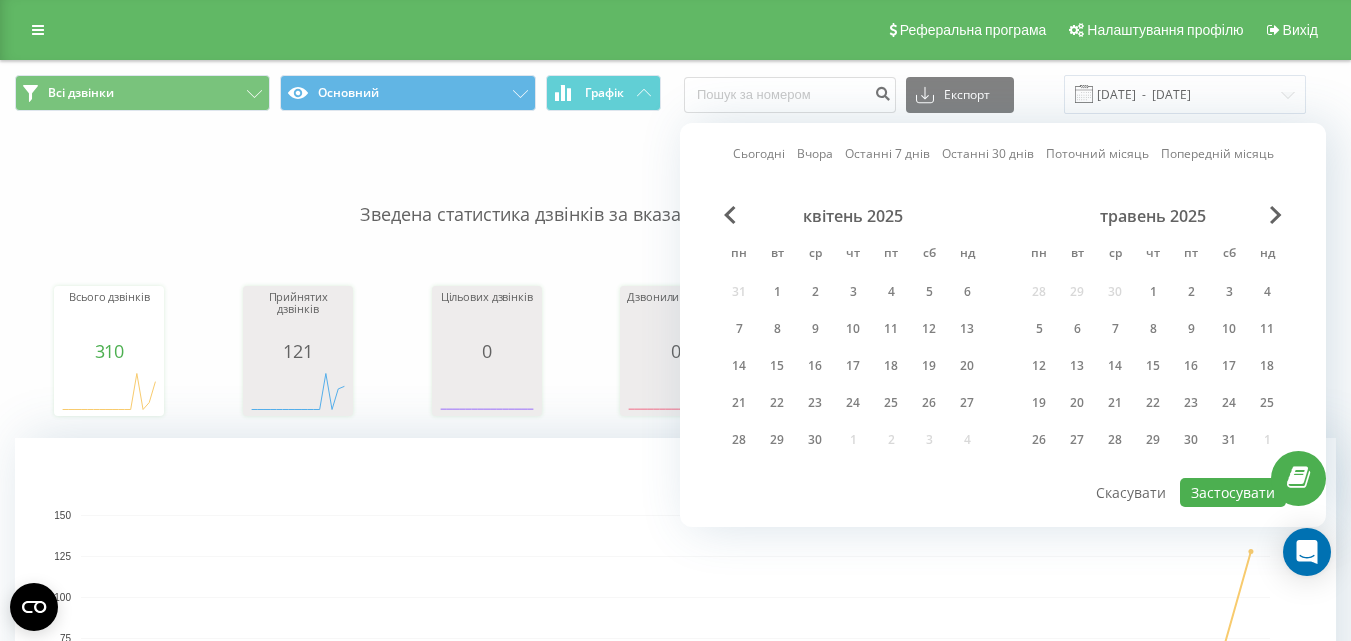 click at bounding box center (1276, 215) 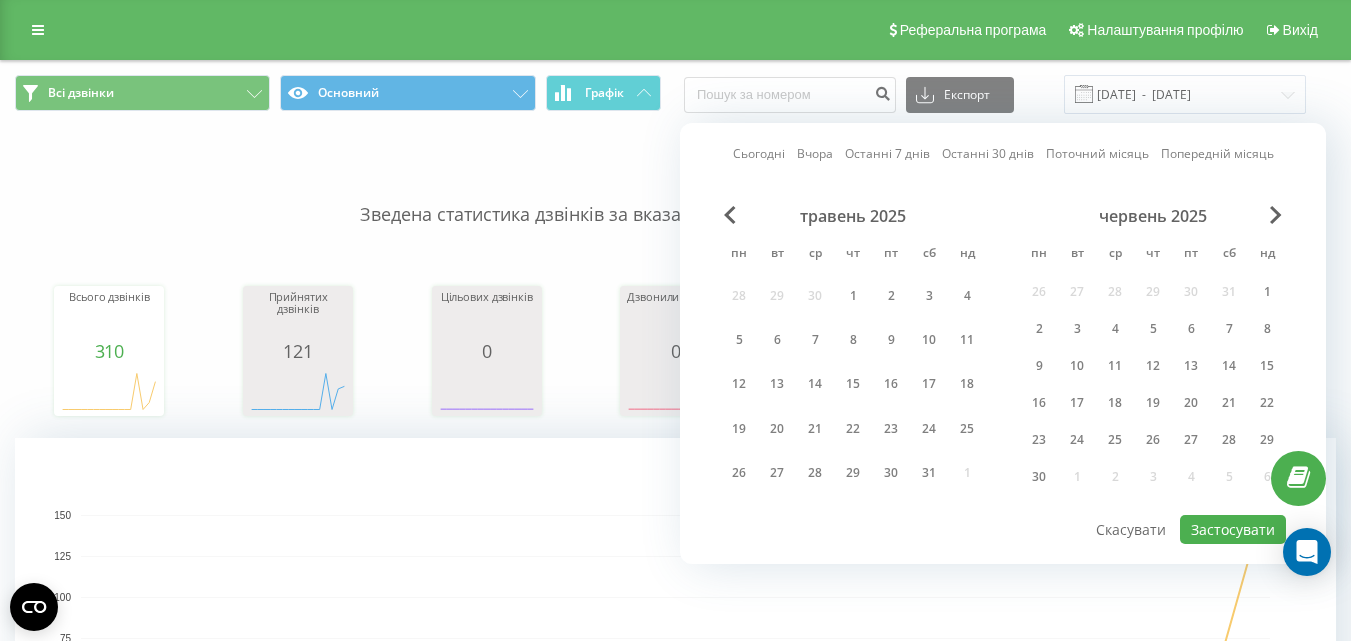 click at bounding box center (1276, 215) 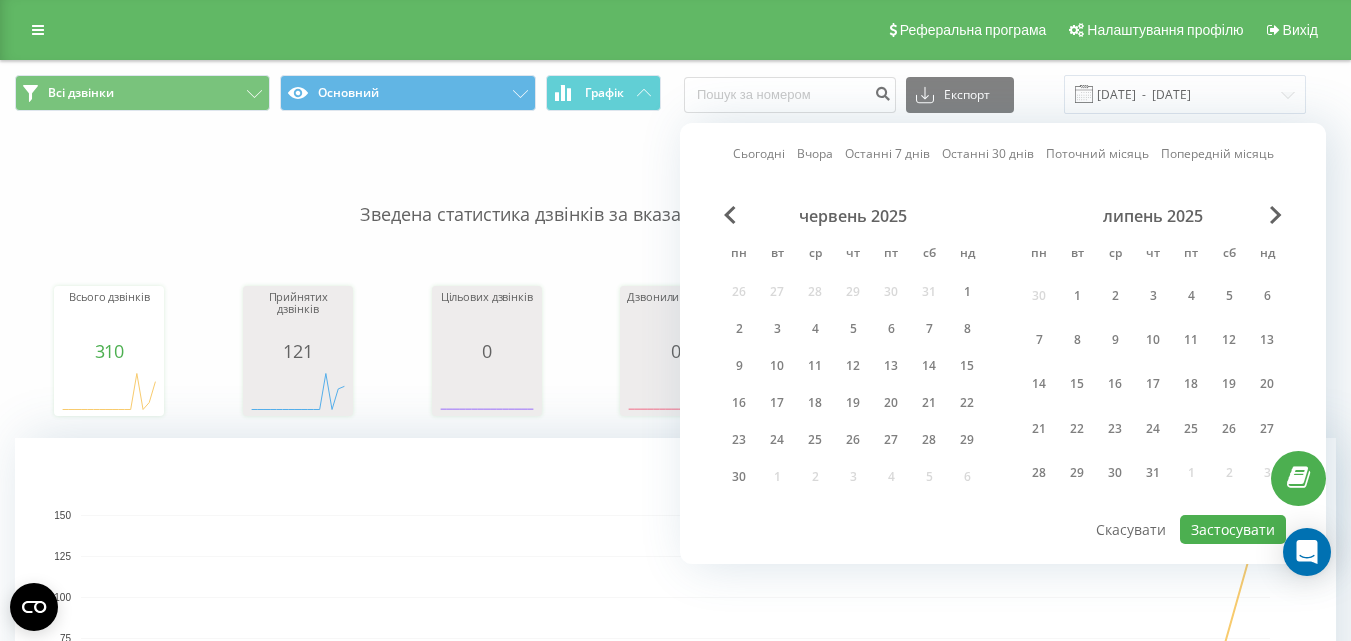 click at bounding box center (1276, 215) 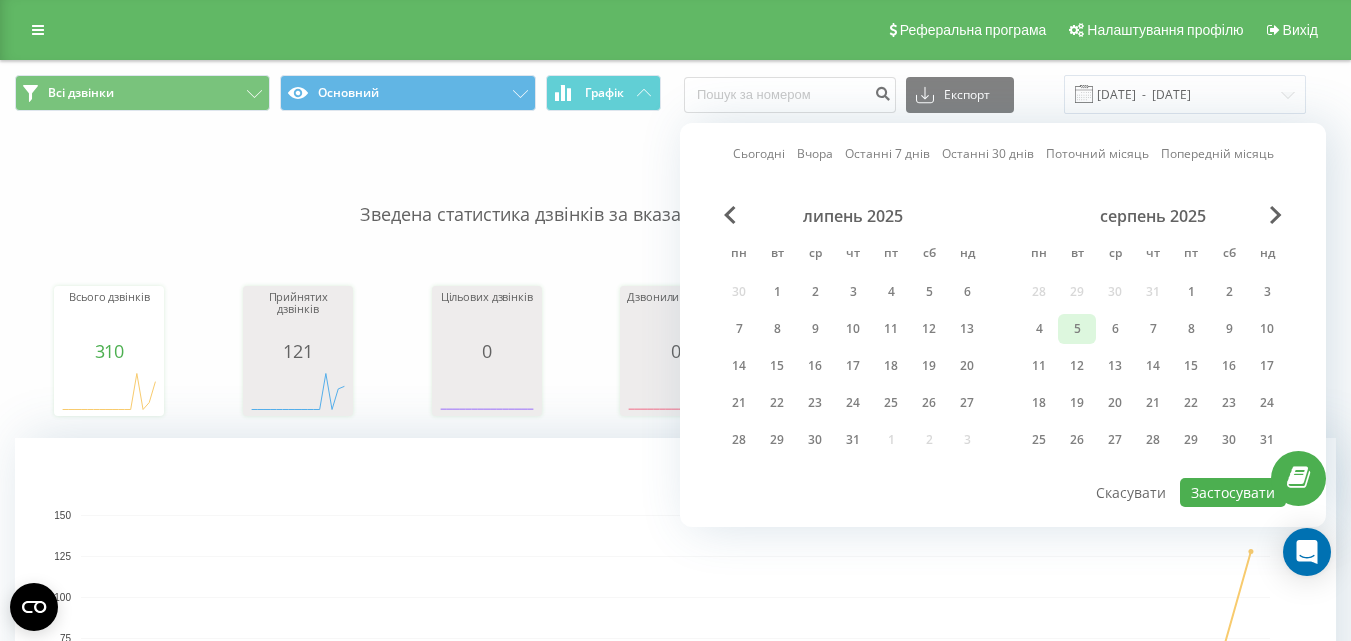 click on "5" at bounding box center (1077, 329) 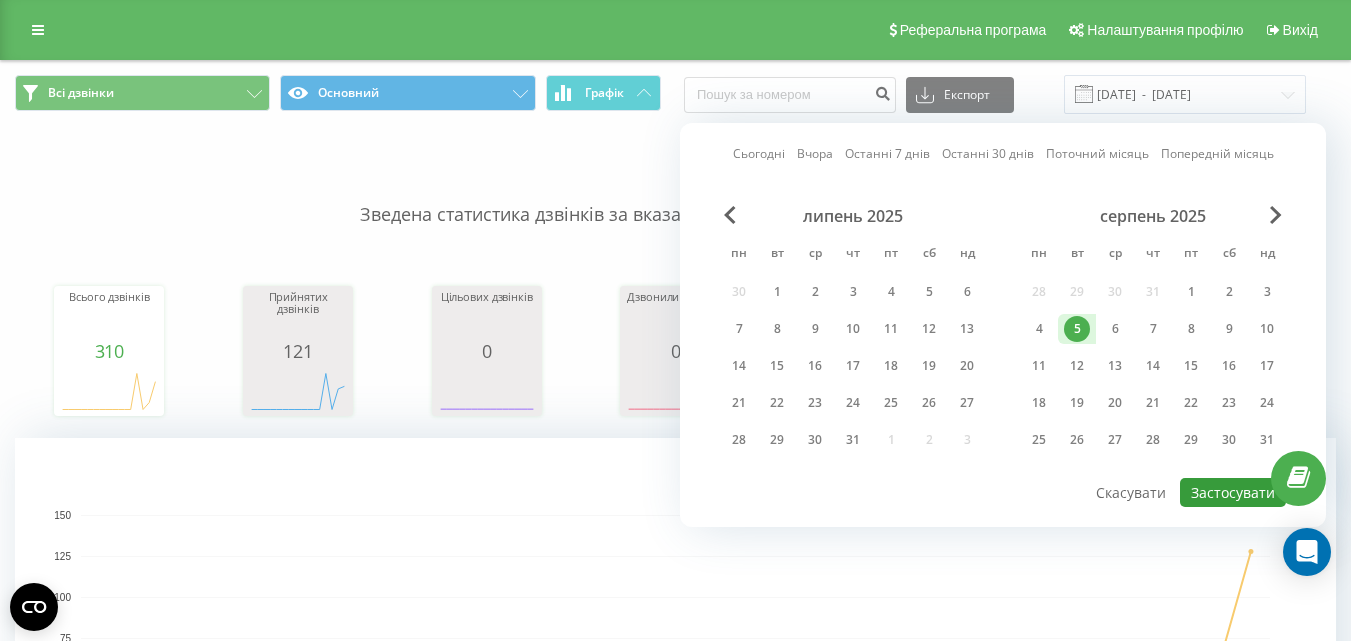 click on "Застосувати" at bounding box center [1233, 492] 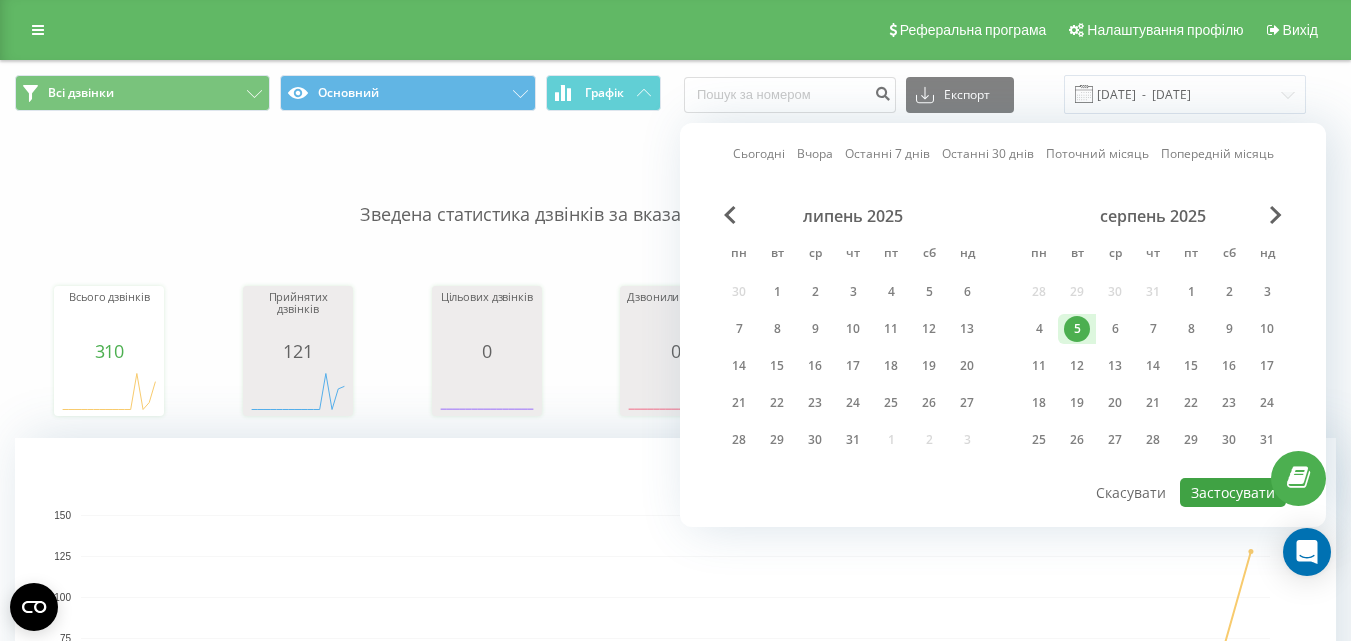 type on "05.08.2025  -  05.08.2025" 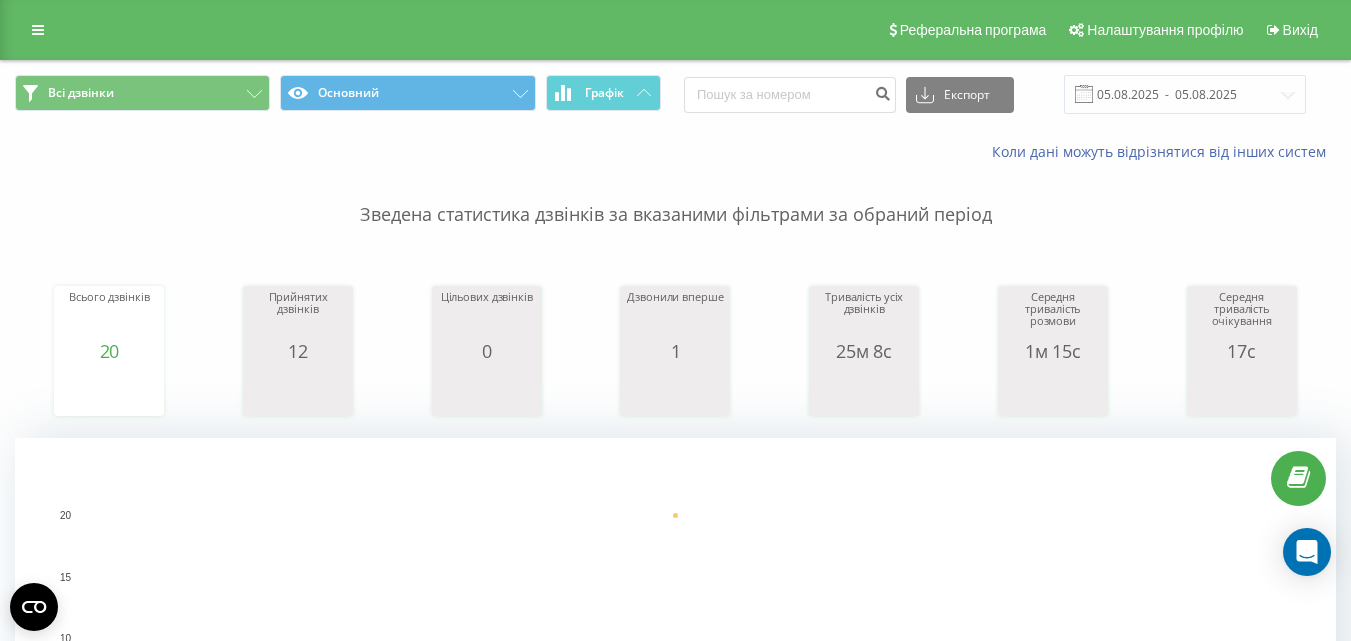 scroll, scrollTop: 600, scrollLeft: 0, axis: vertical 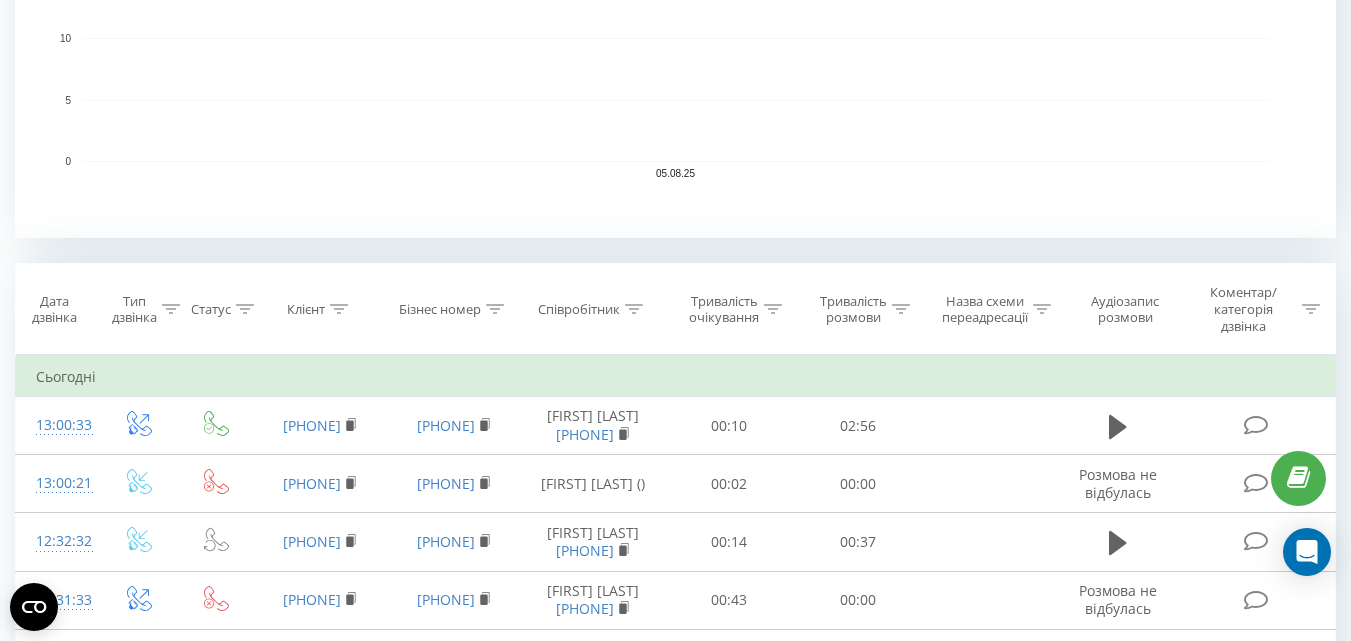 click on "Співробітник" at bounding box center [579, 309] 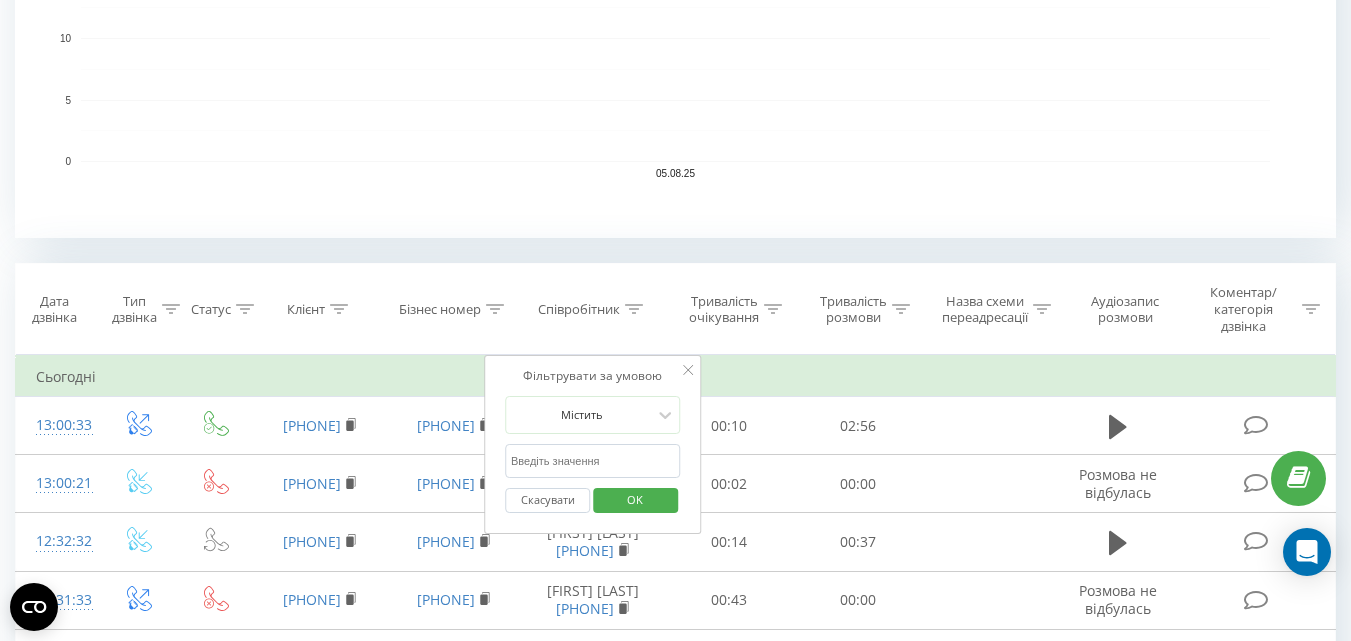 click at bounding box center [593, 461] 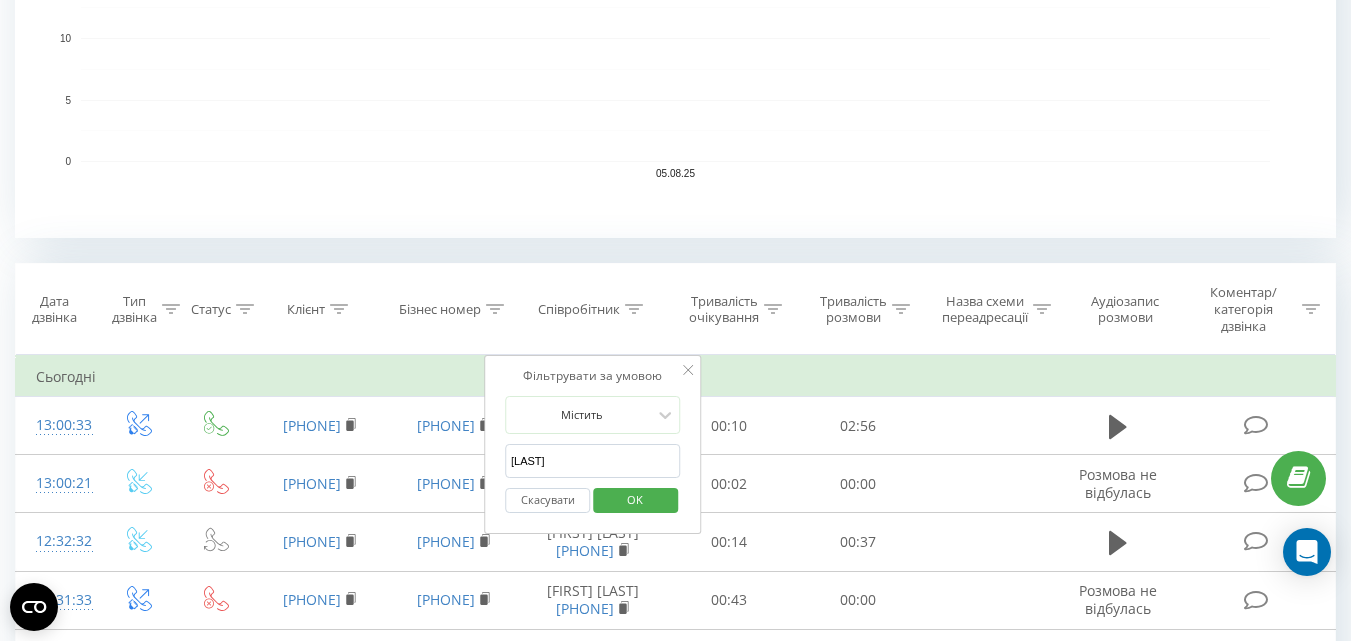 click on "OK" at bounding box center [635, 499] 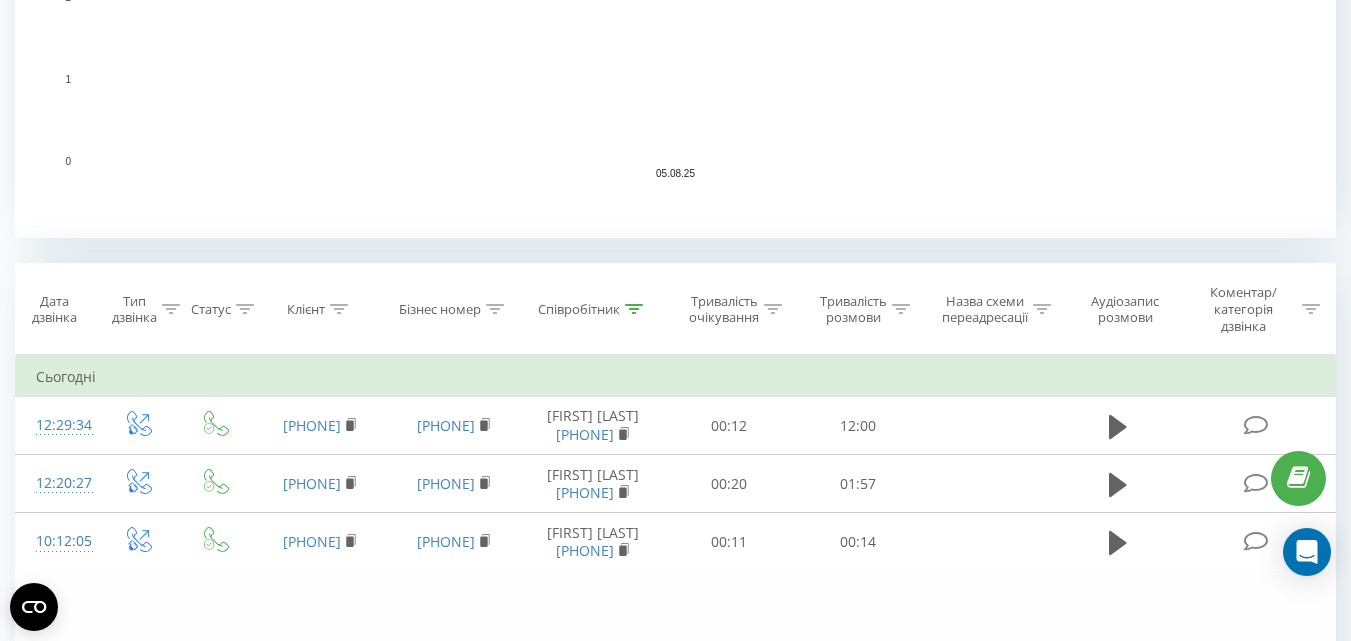 scroll, scrollTop: 839, scrollLeft: 0, axis: vertical 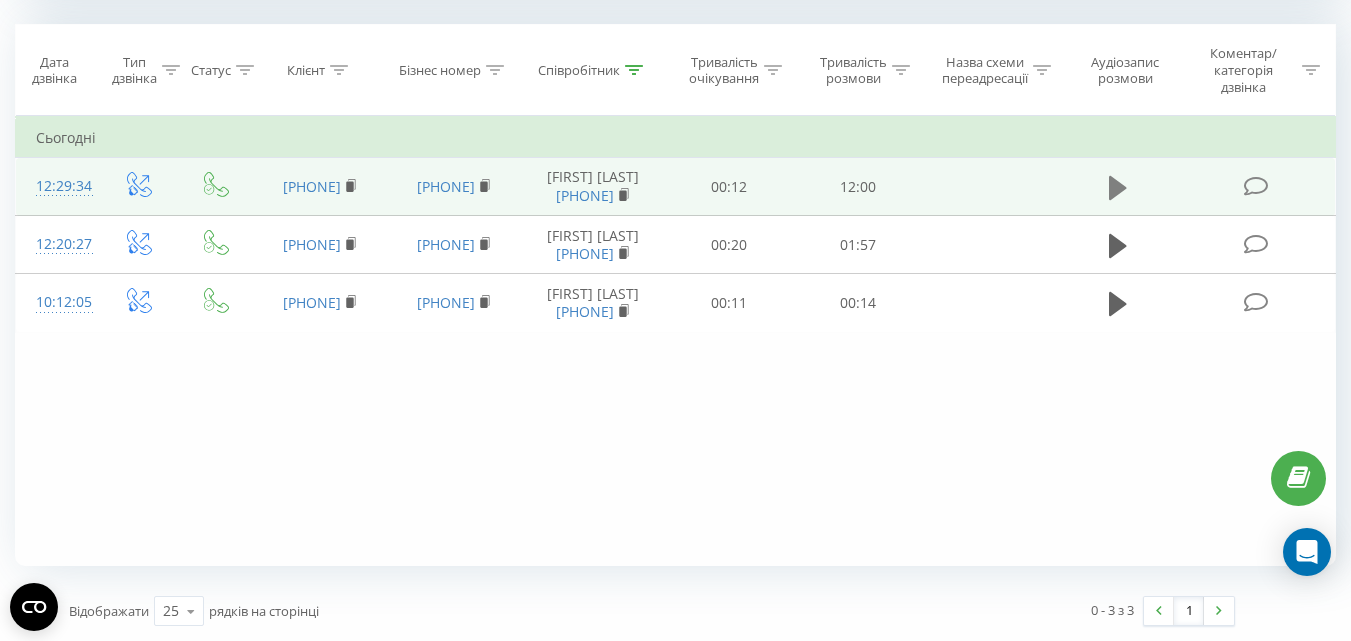 click 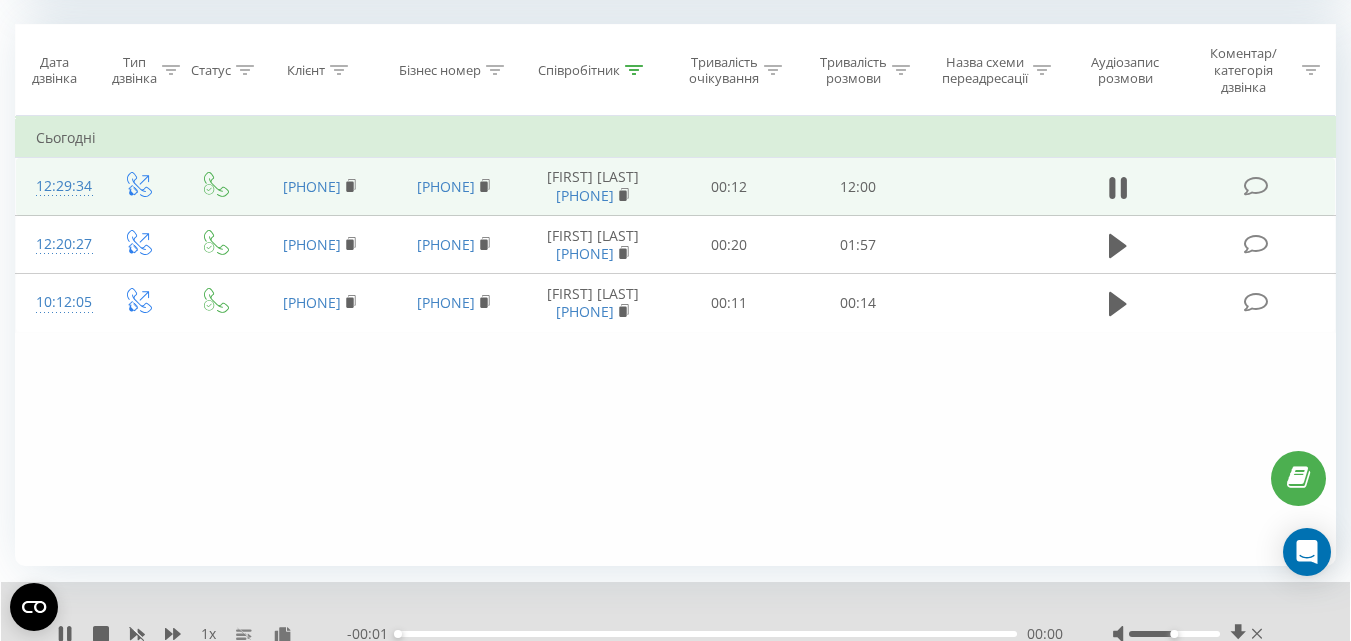 scroll, scrollTop: 916, scrollLeft: 0, axis: vertical 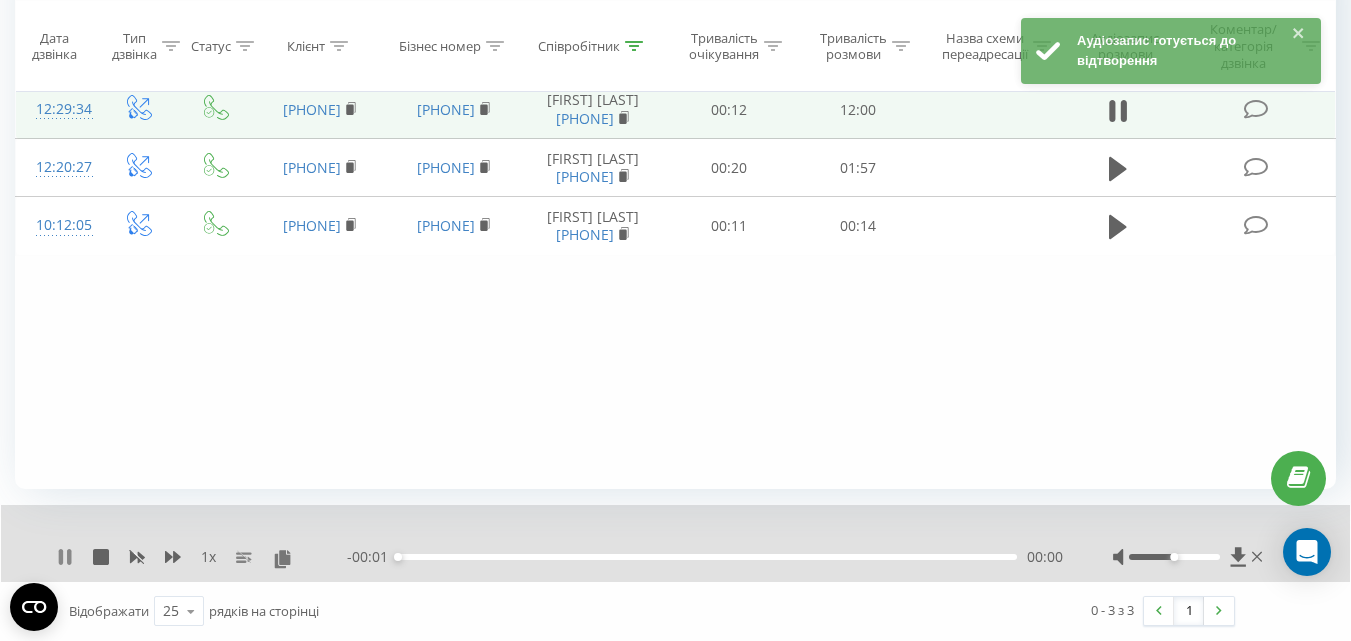 click 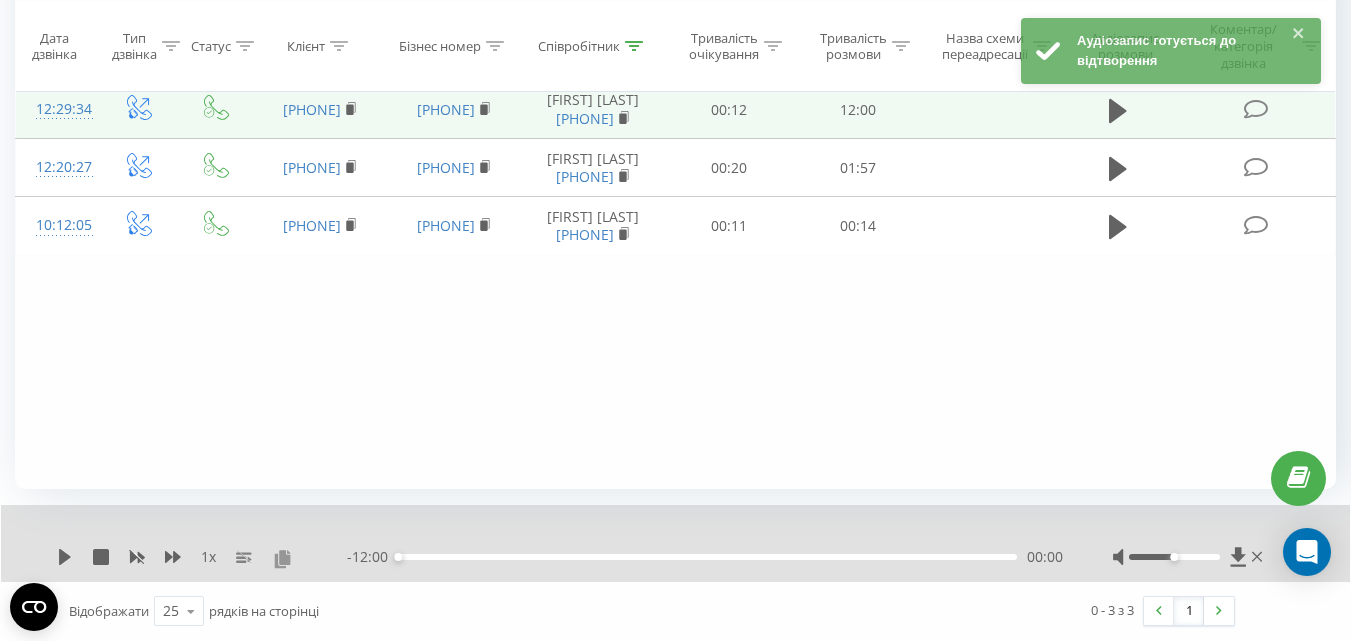 click at bounding box center [282, 558] 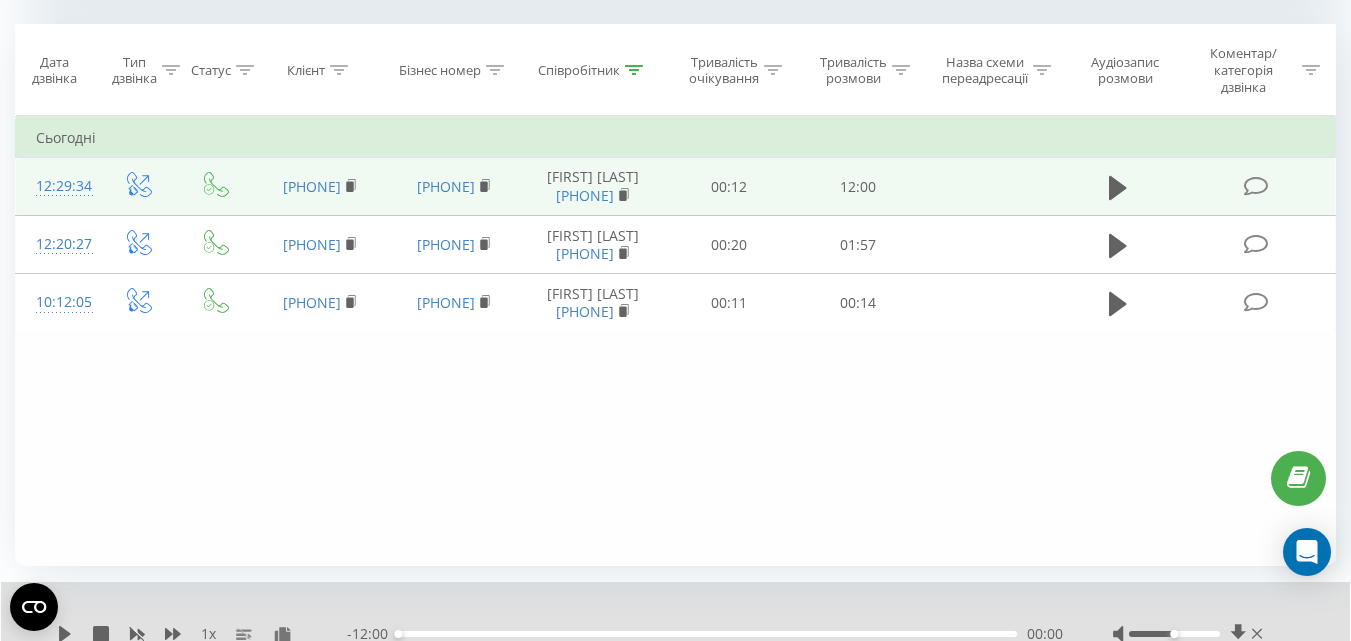 scroll, scrollTop: 916, scrollLeft: 0, axis: vertical 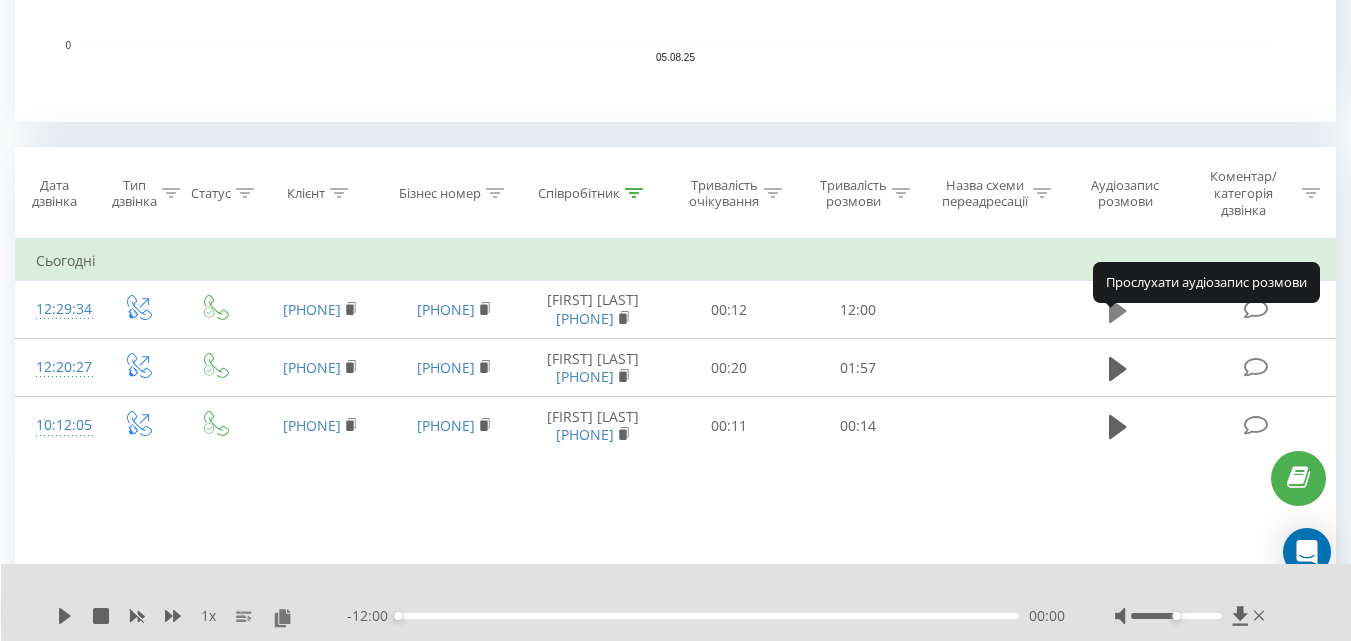 click 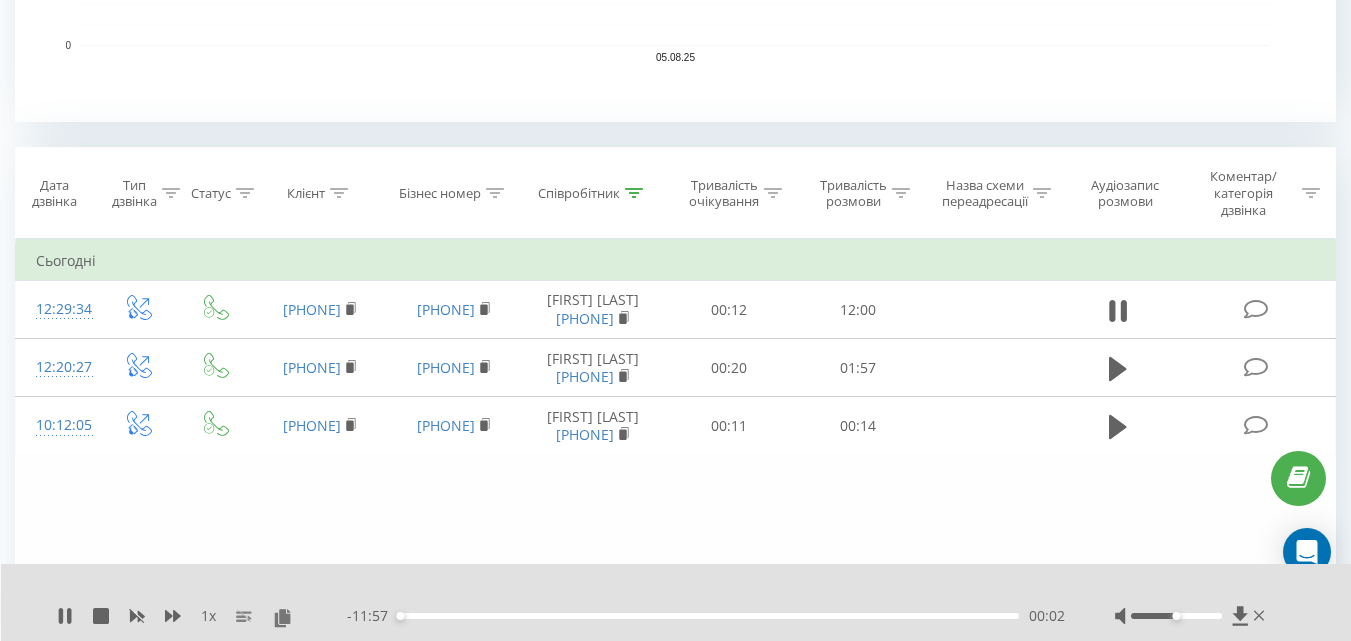 click on "00:02" at bounding box center (708, 616) 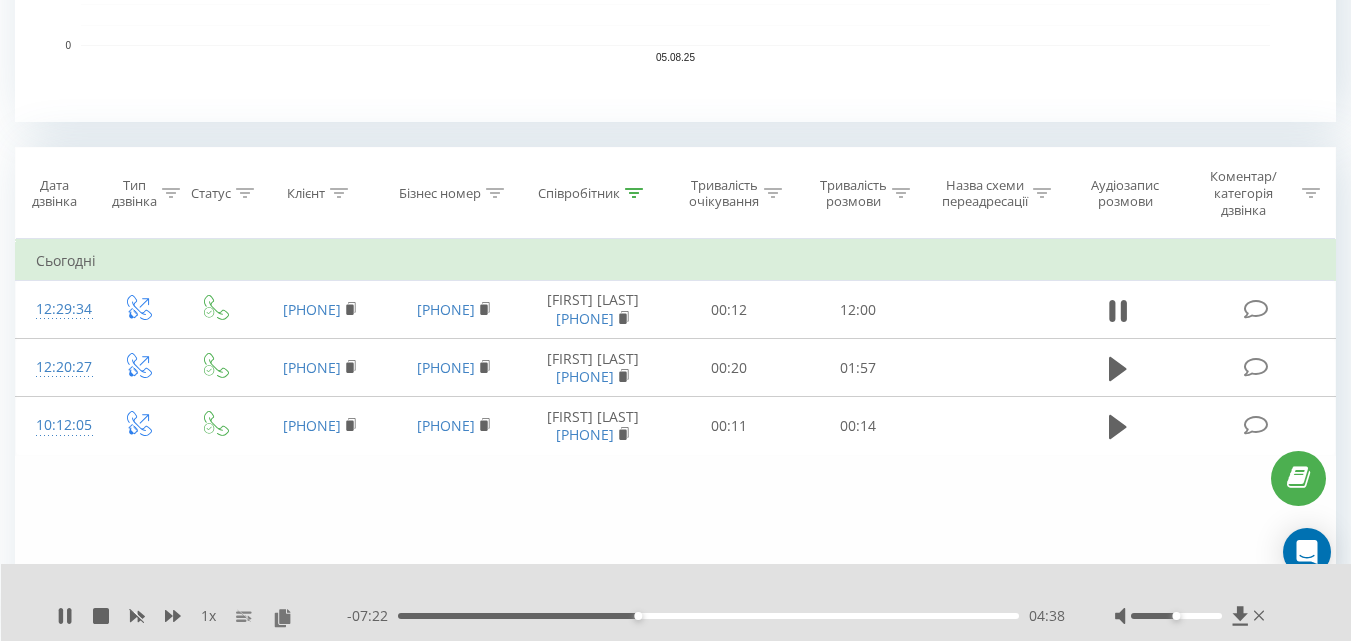 click on "04:38" at bounding box center [708, 616] 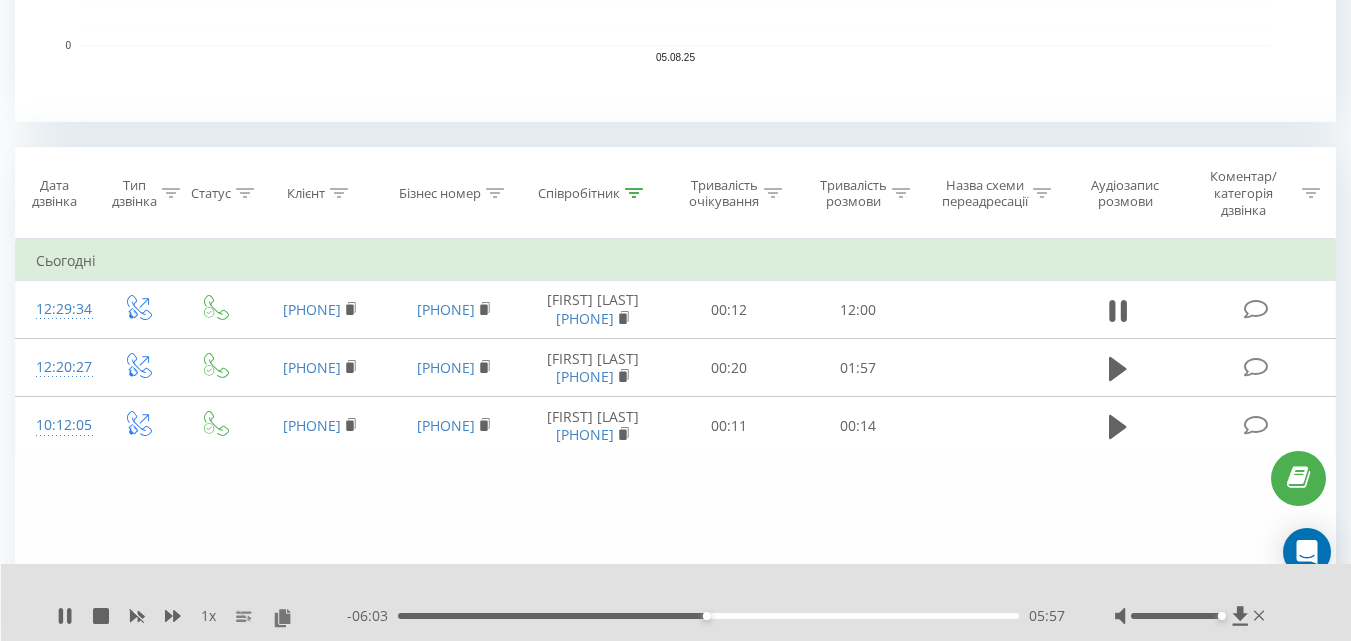 click at bounding box center [1176, 616] 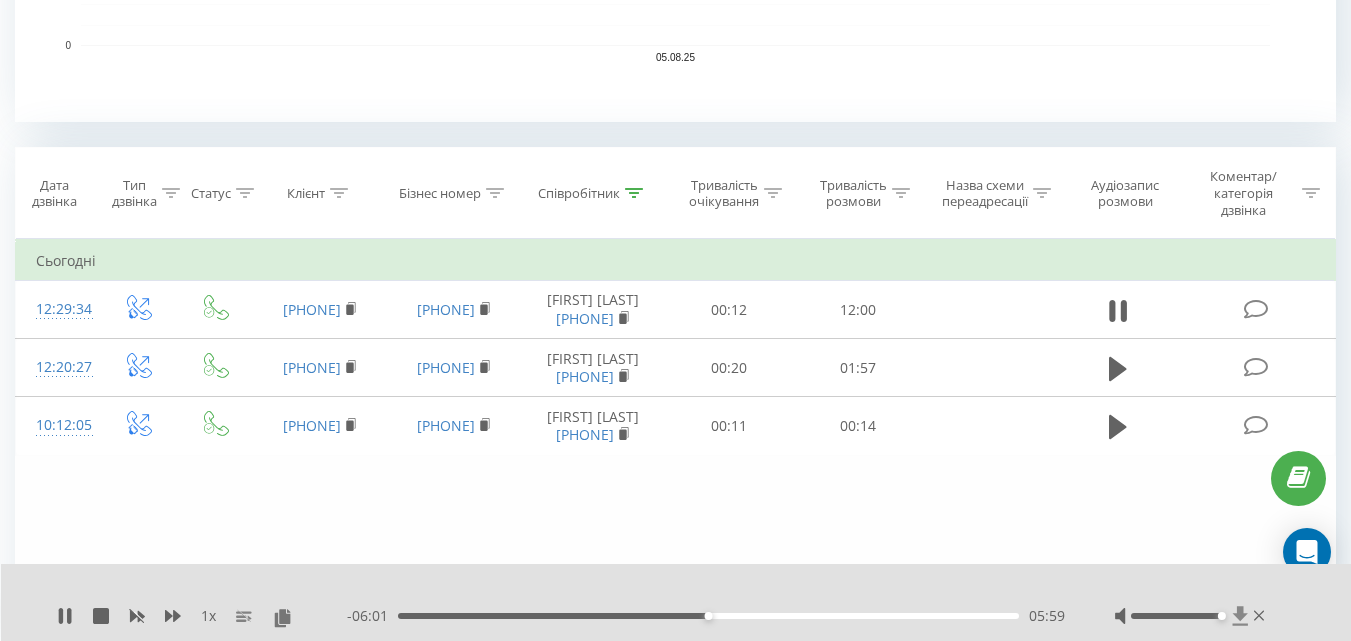 drag, startPoint x: 1219, startPoint y: 617, endPoint x: 1231, endPoint y: 619, distance: 12.165525 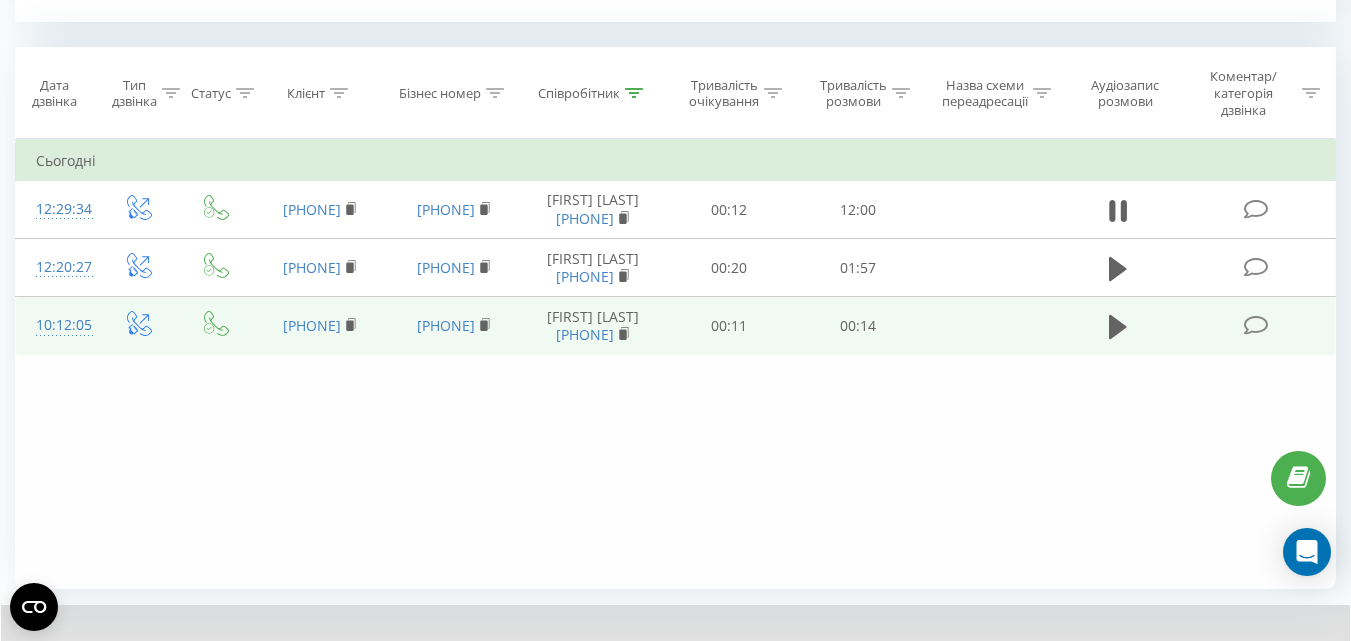 scroll, scrollTop: 916, scrollLeft: 0, axis: vertical 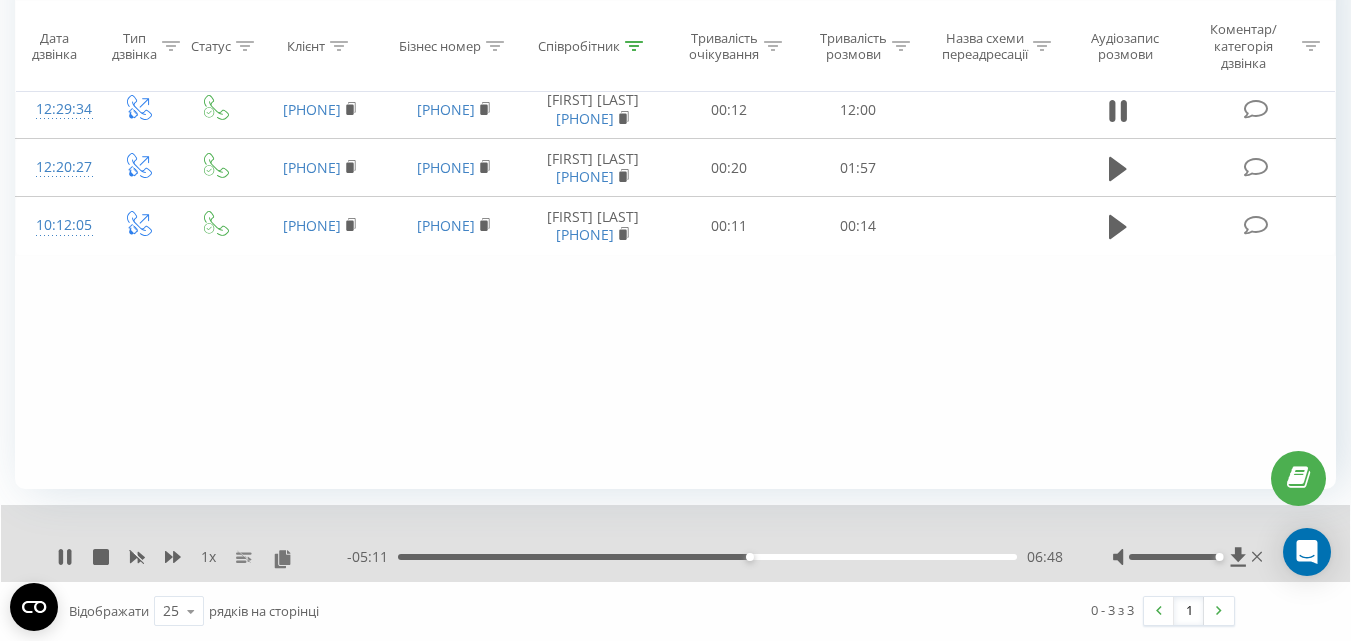 click on "06:48" at bounding box center [707, 557] 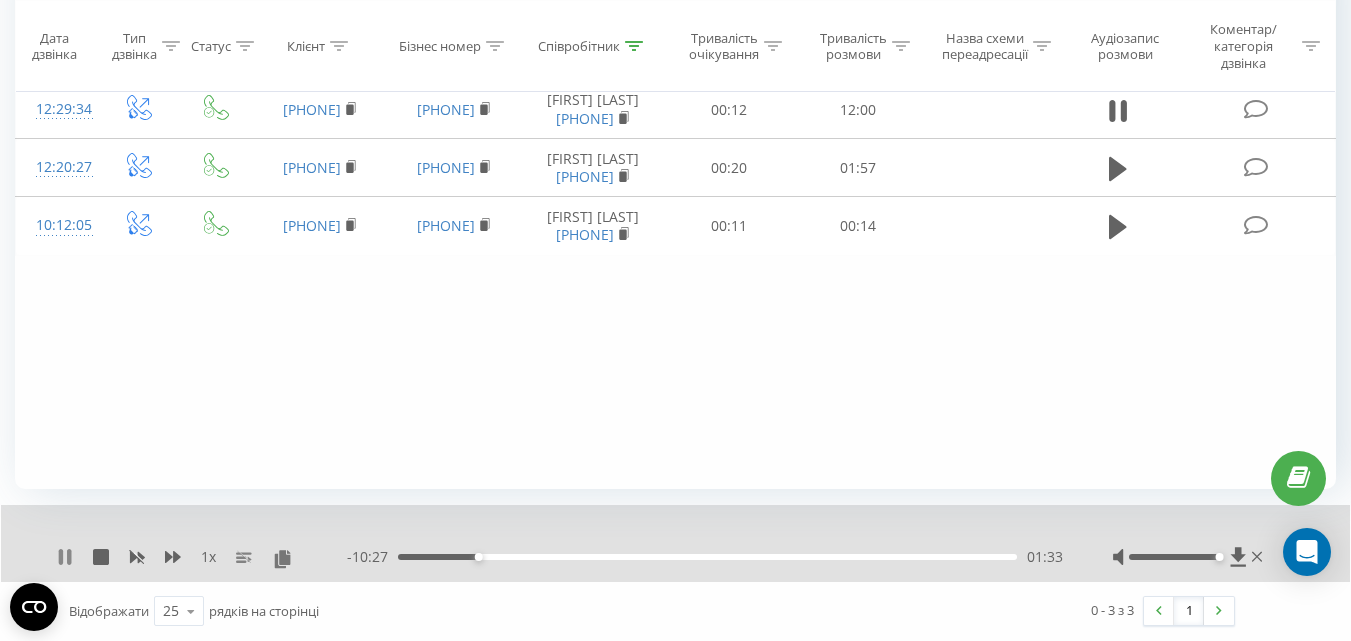 click 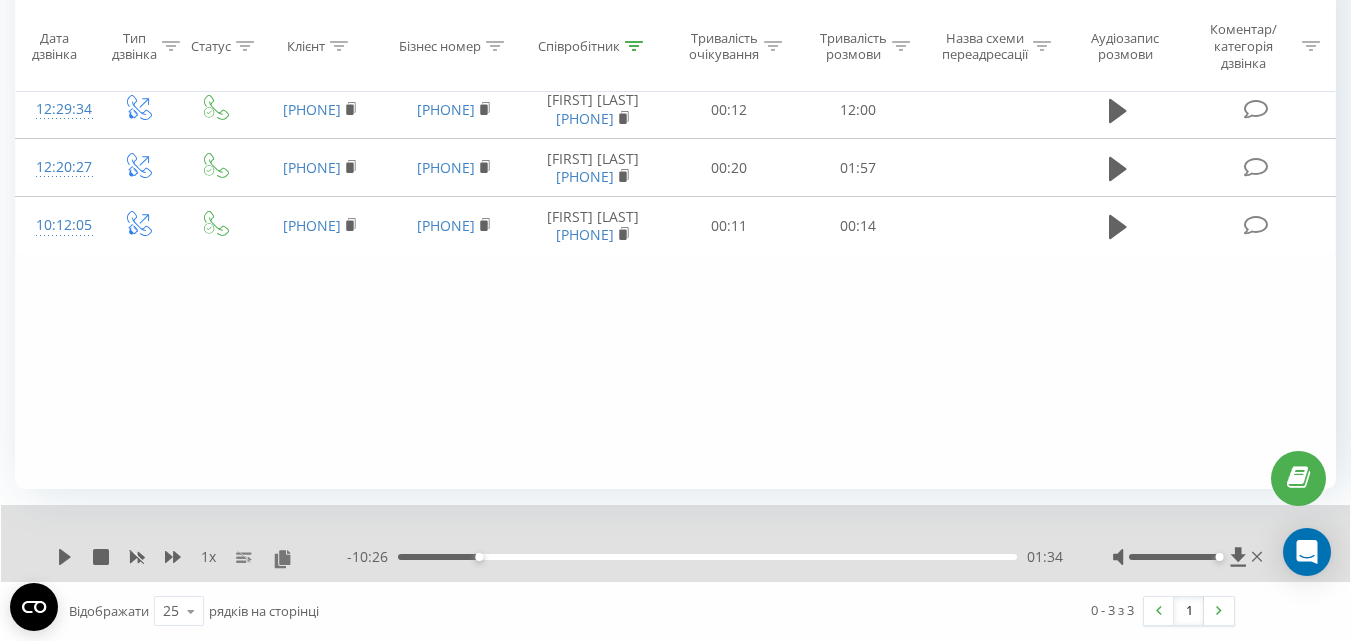 scroll, scrollTop: 716, scrollLeft: 0, axis: vertical 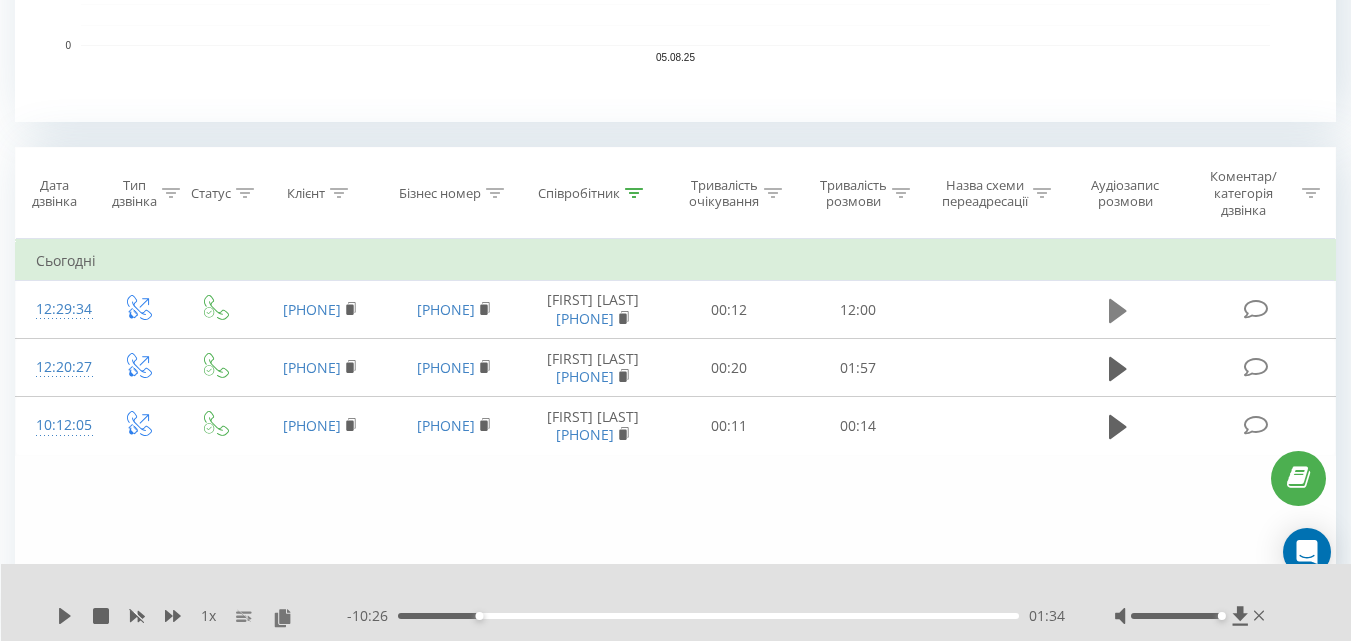 click 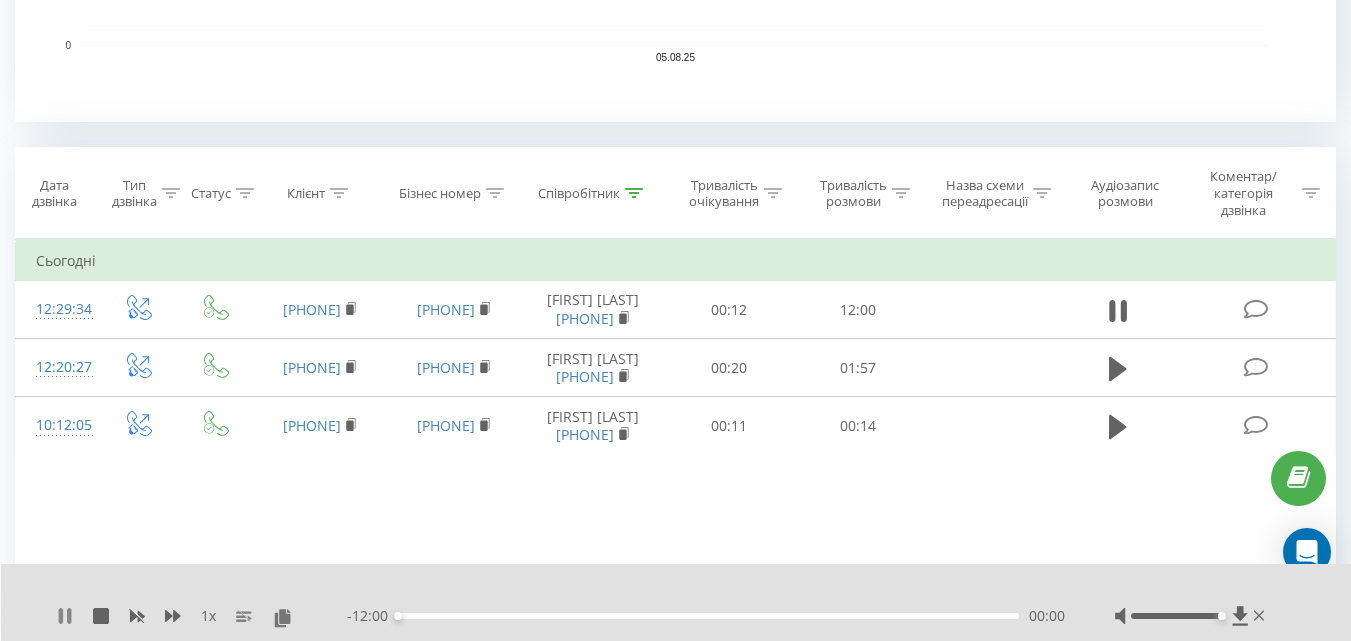 click 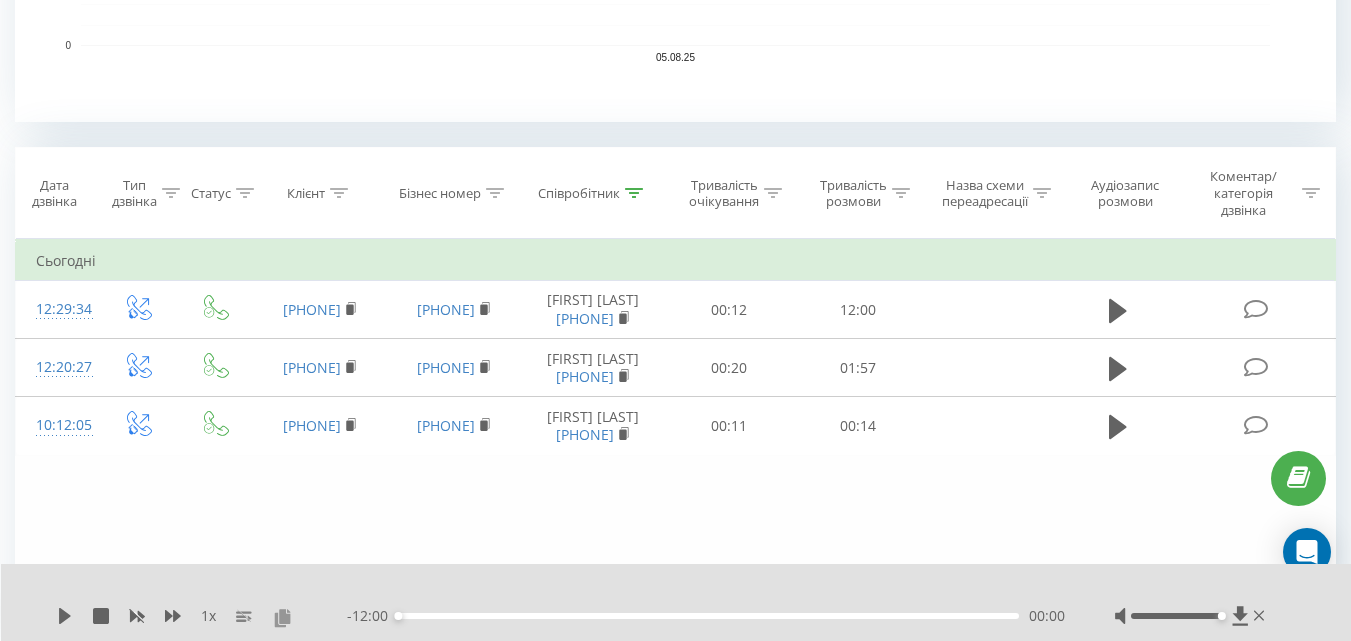 click at bounding box center (282, 617) 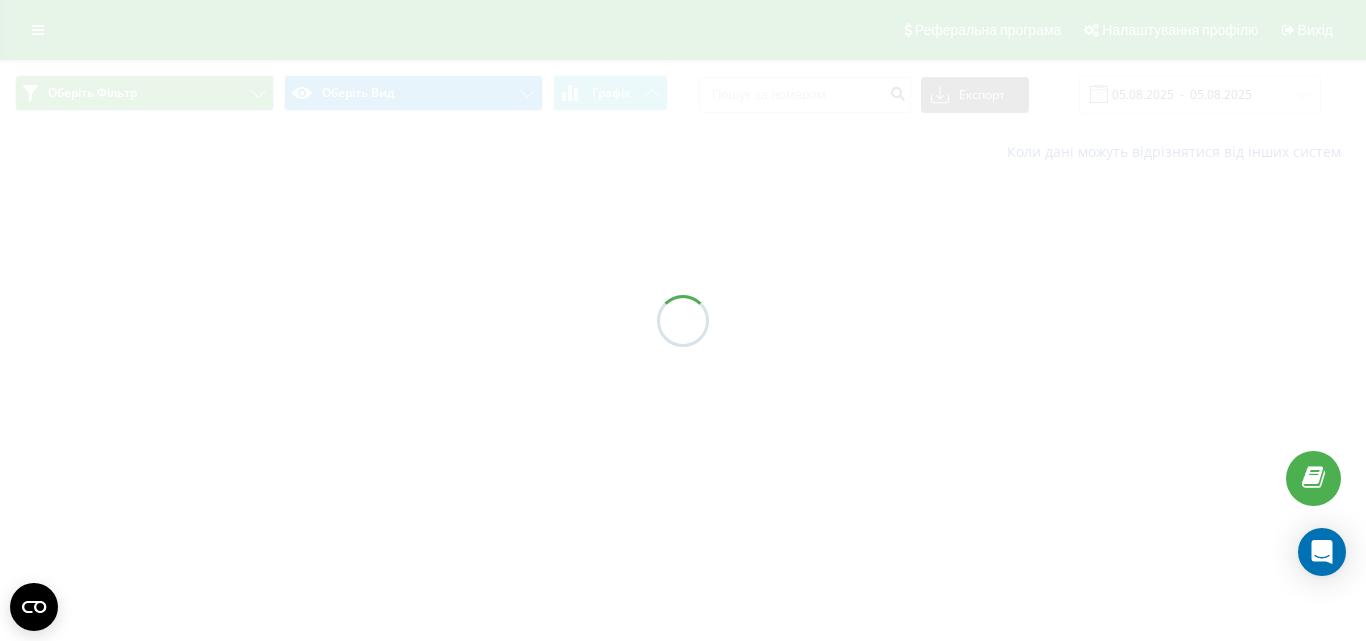 scroll, scrollTop: 0, scrollLeft: 0, axis: both 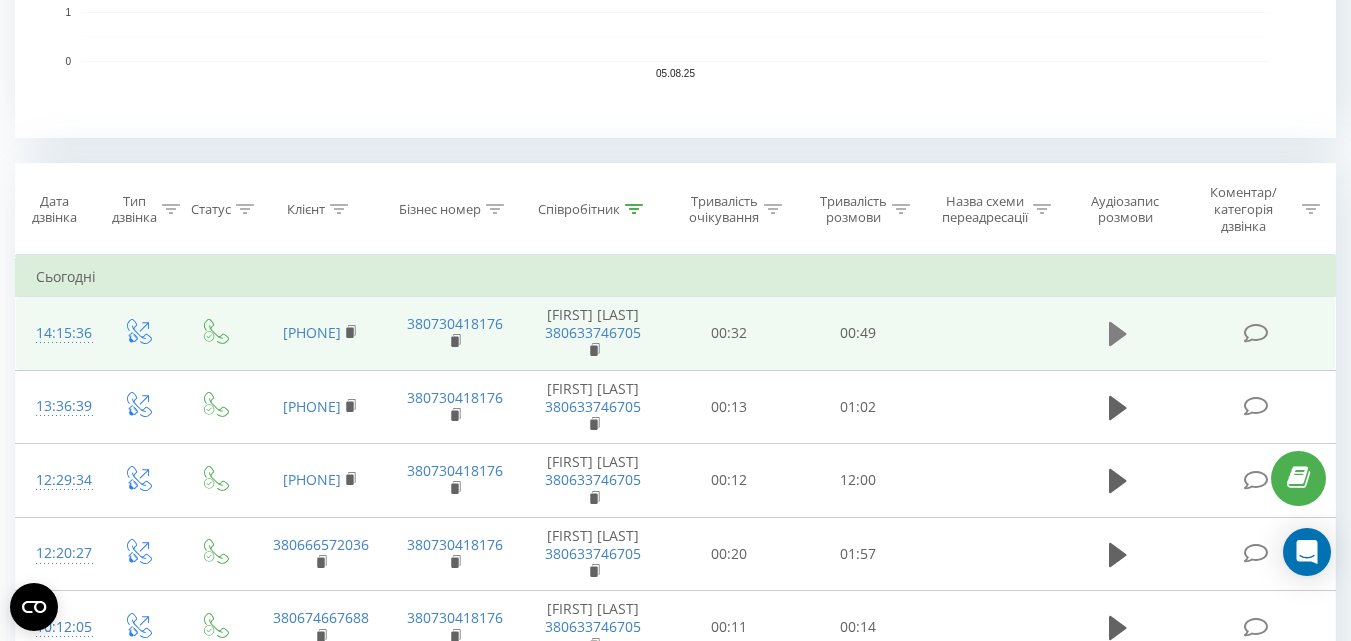 click 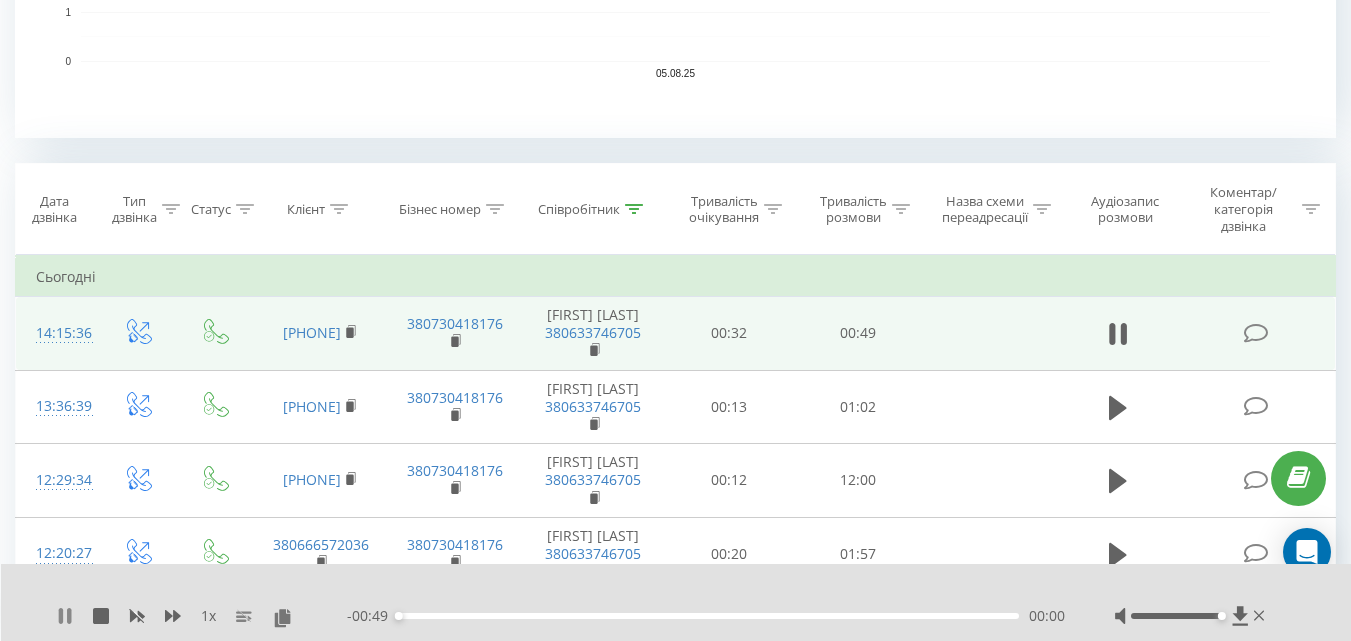 click 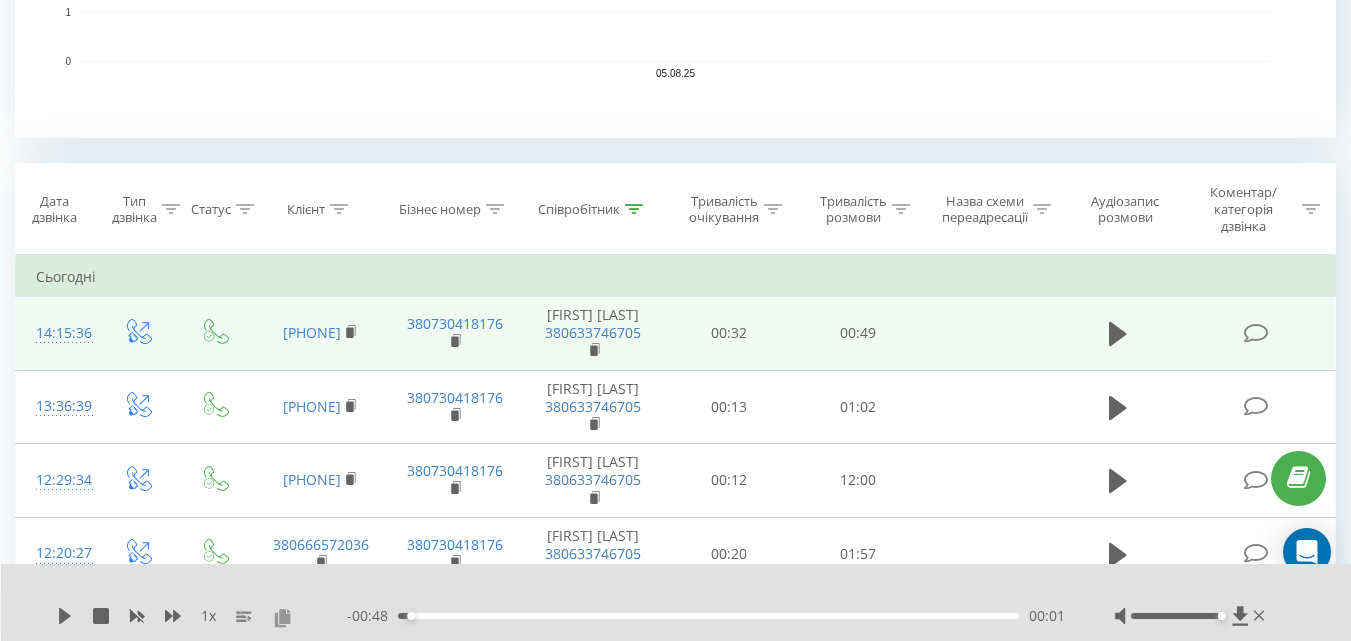 click at bounding box center (282, 617) 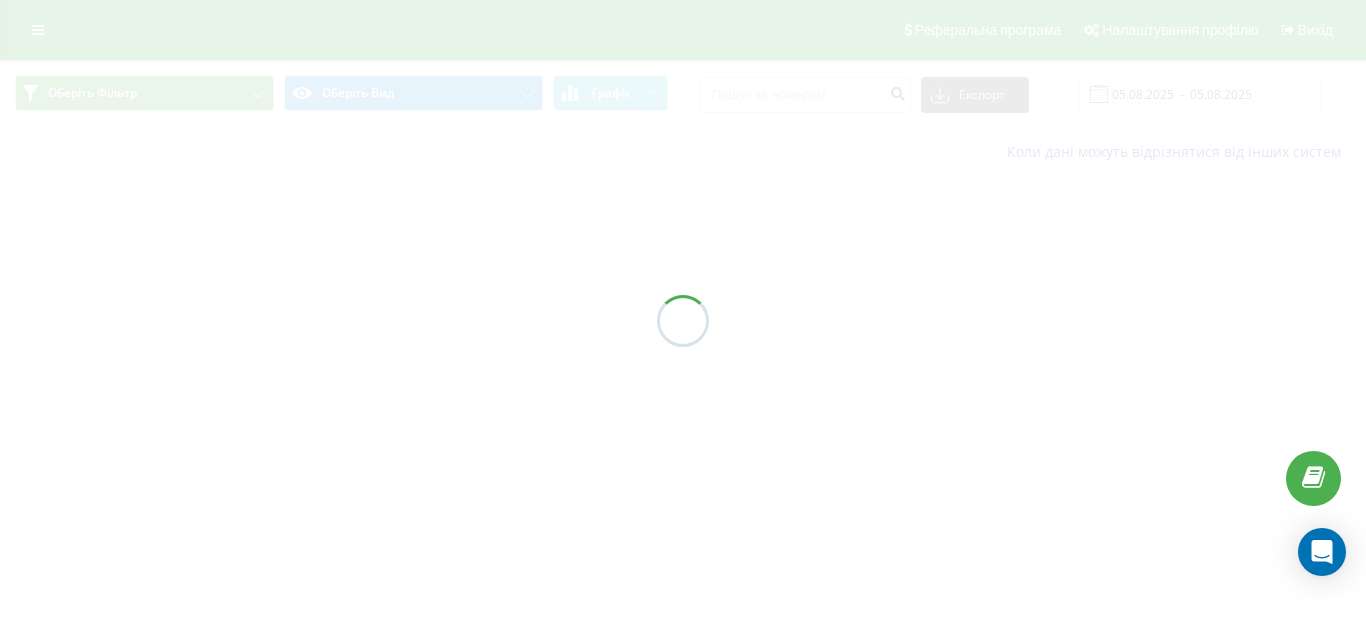 scroll, scrollTop: 0, scrollLeft: 0, axis: both 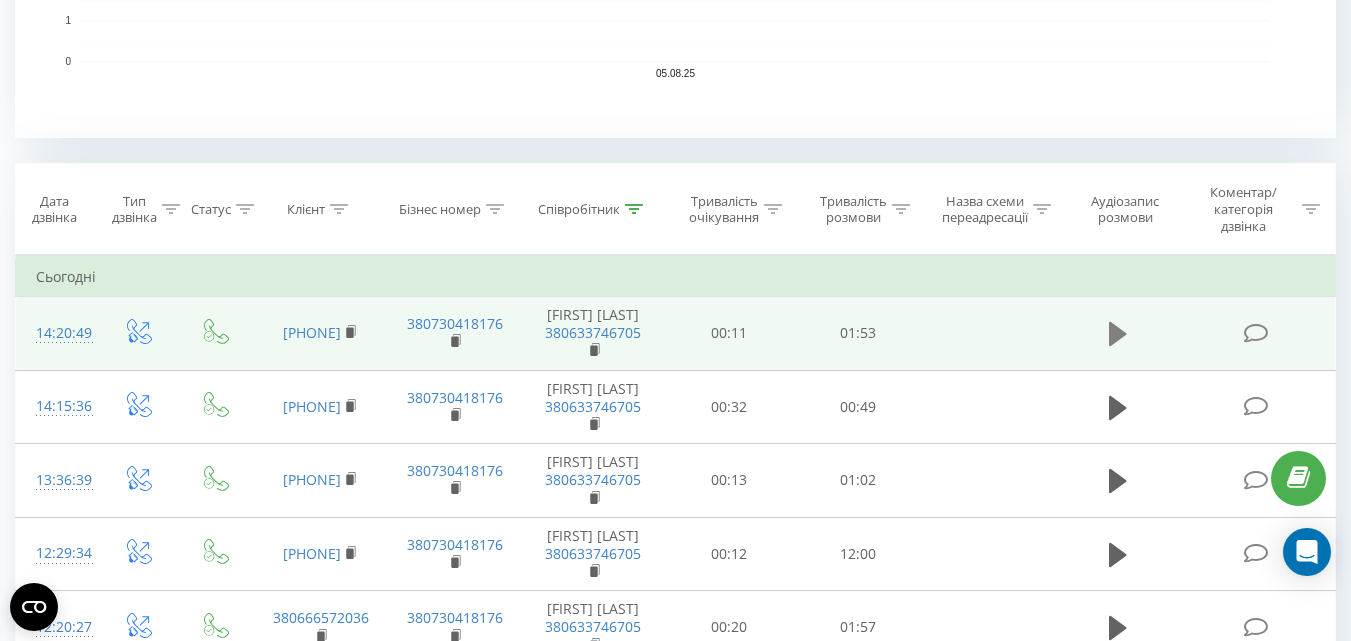 click 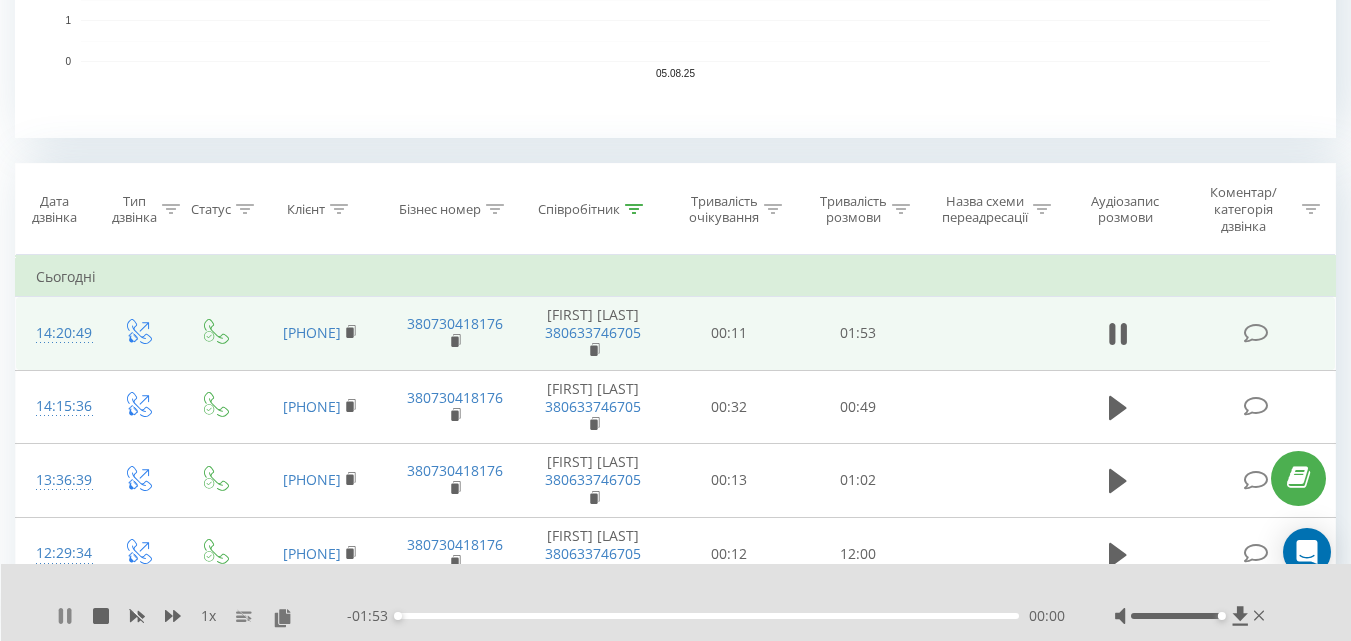 click 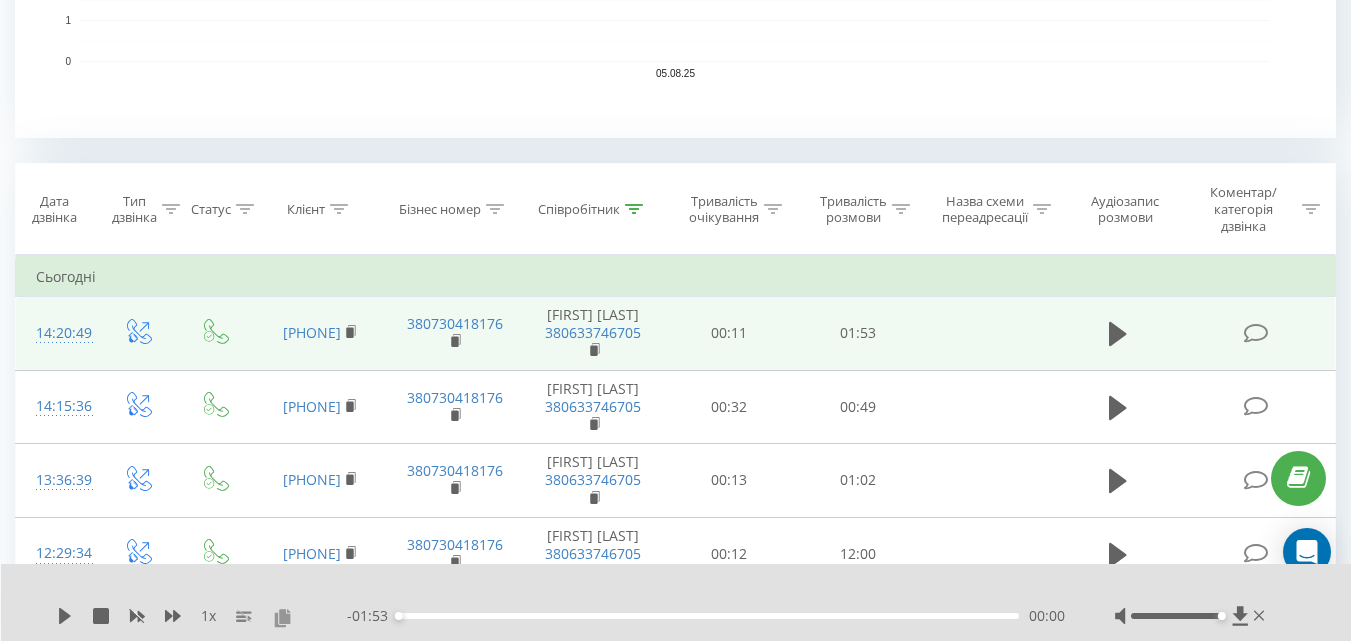 click at bounding box center (282, 617) 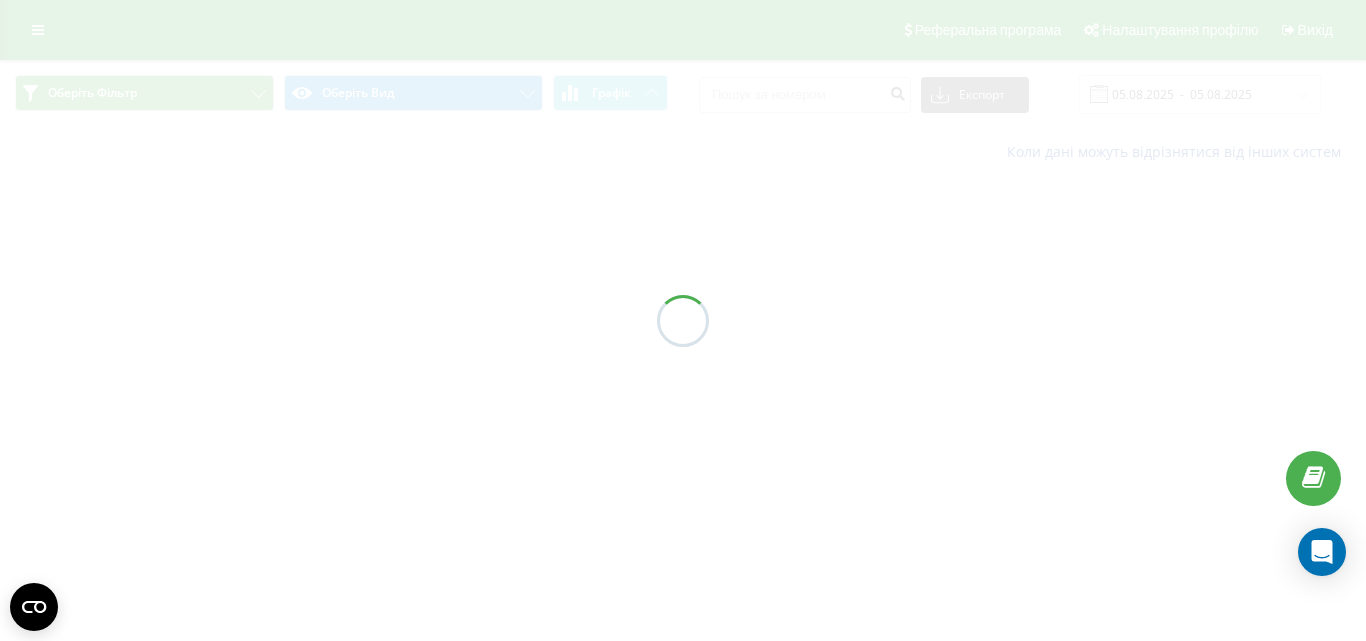 scroll, scrollTop: 0, scrollLeft: 0, axis: both 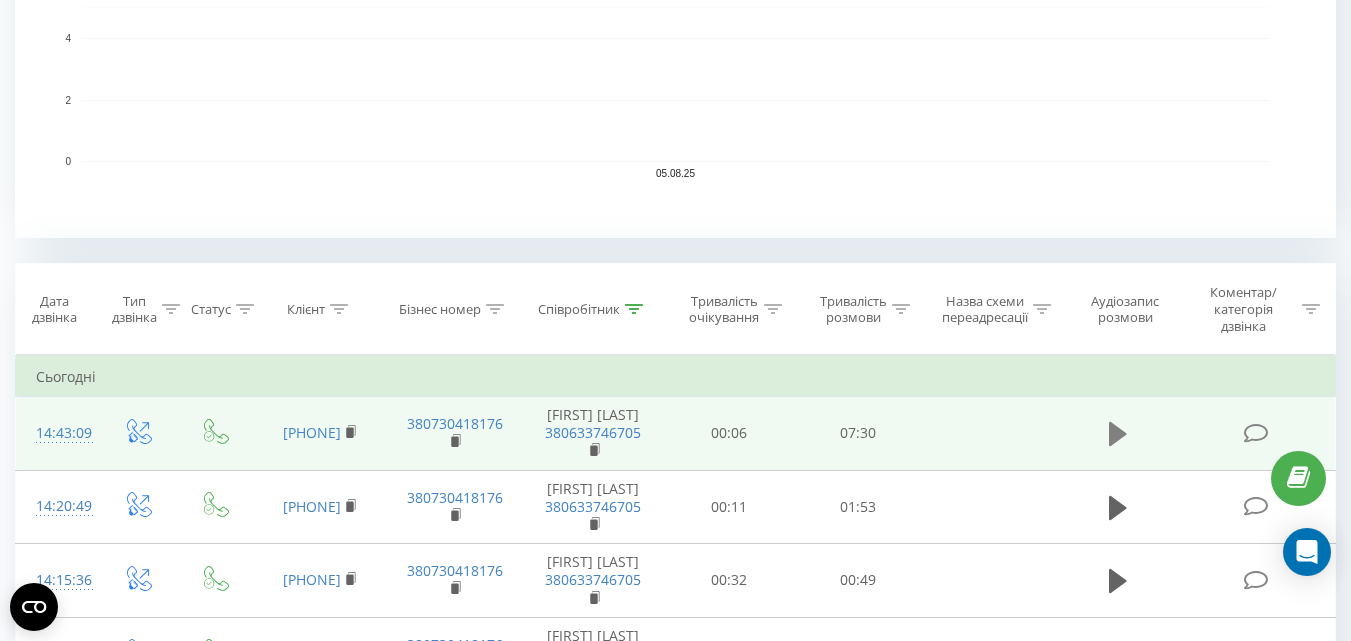 click 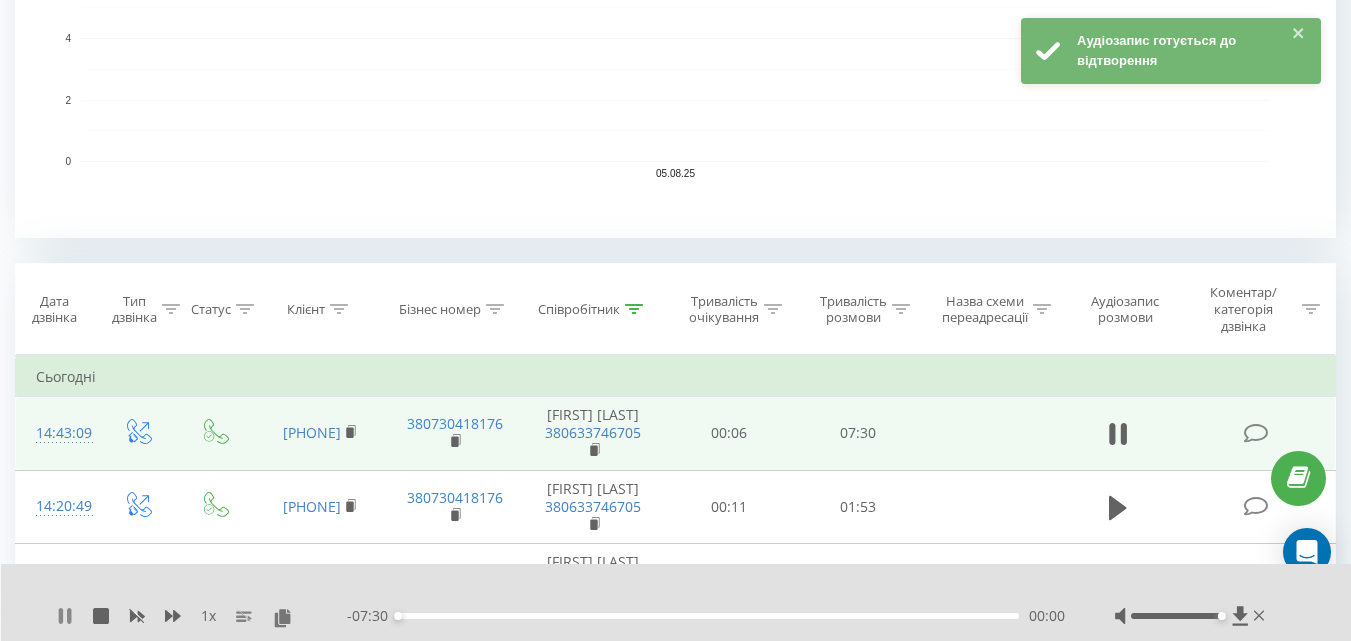 click 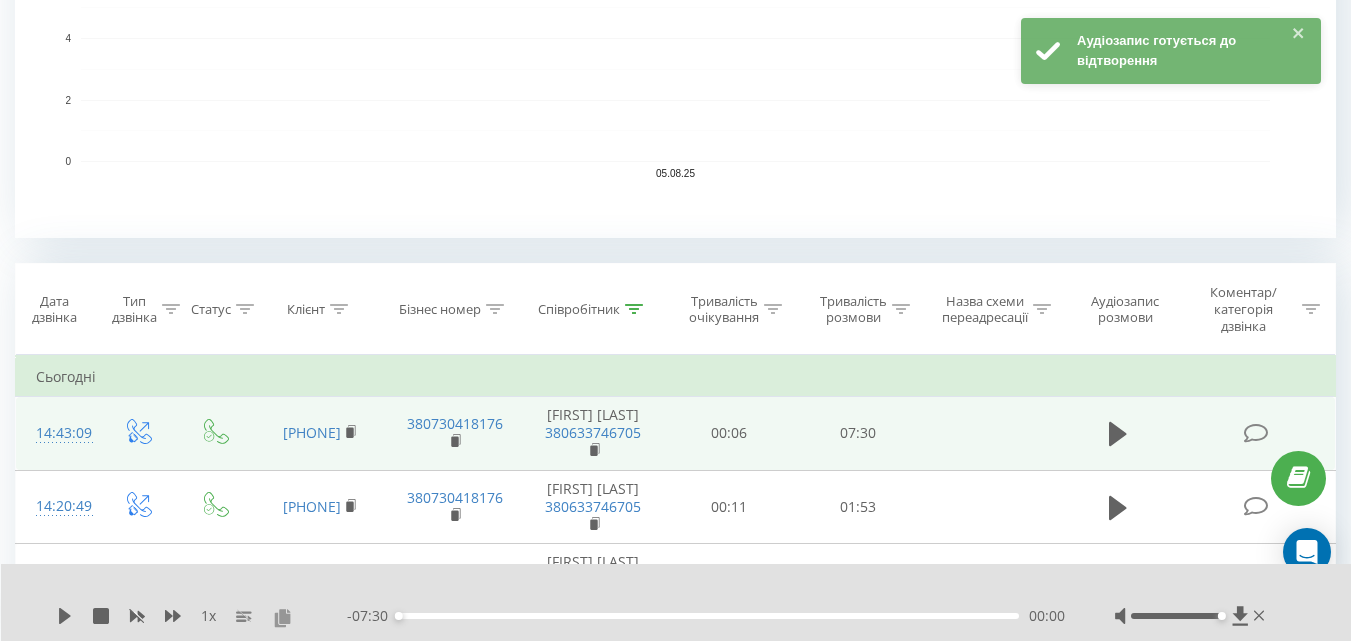 click at bounding box center (282, 617) 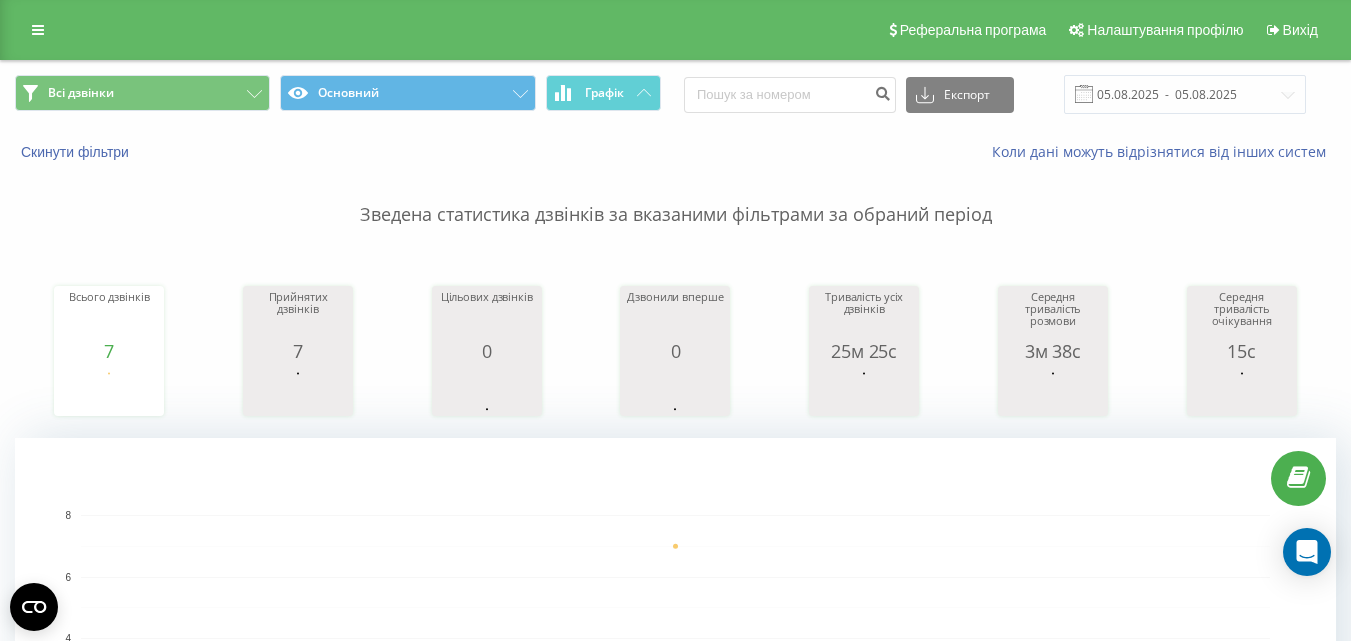 scroll, scrollTop: 1020, scrollLeft: 0, axis: vertical 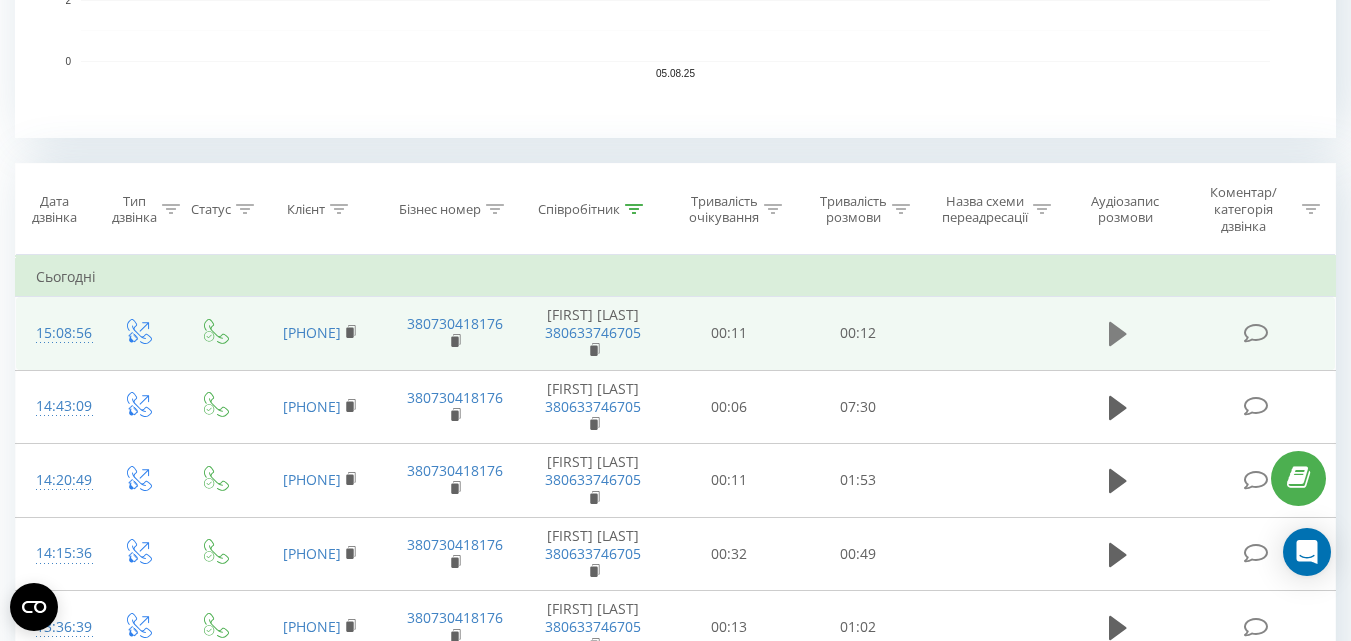 click 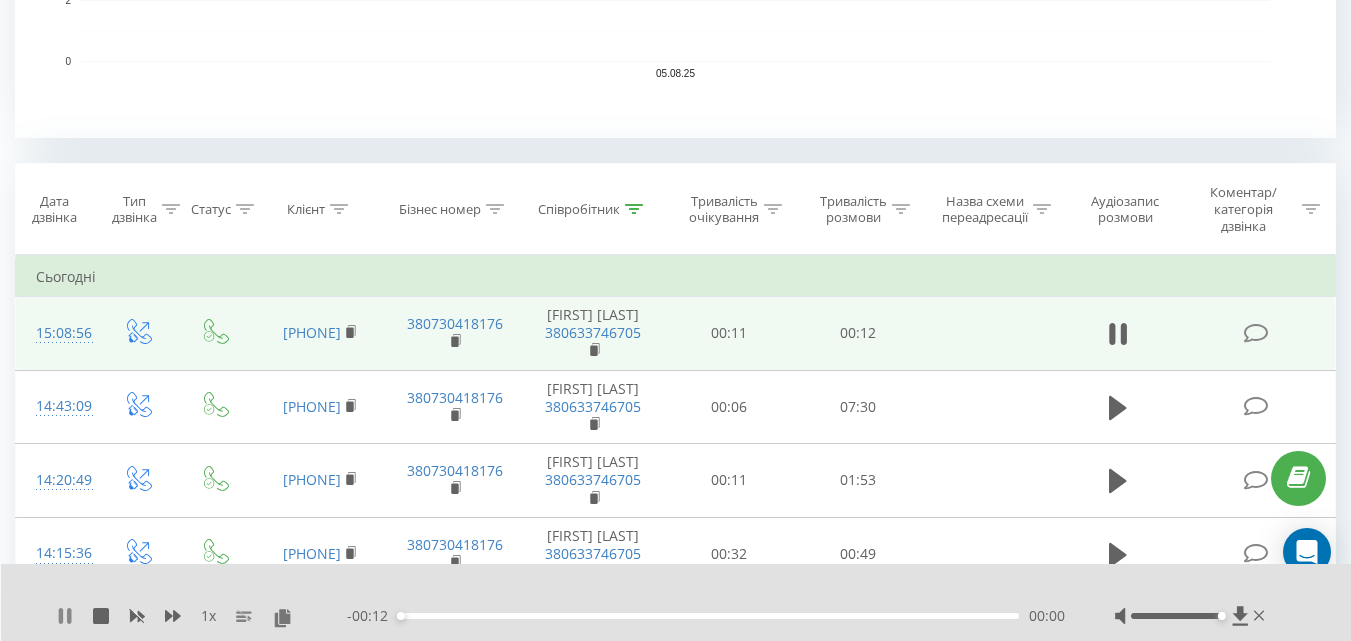 click 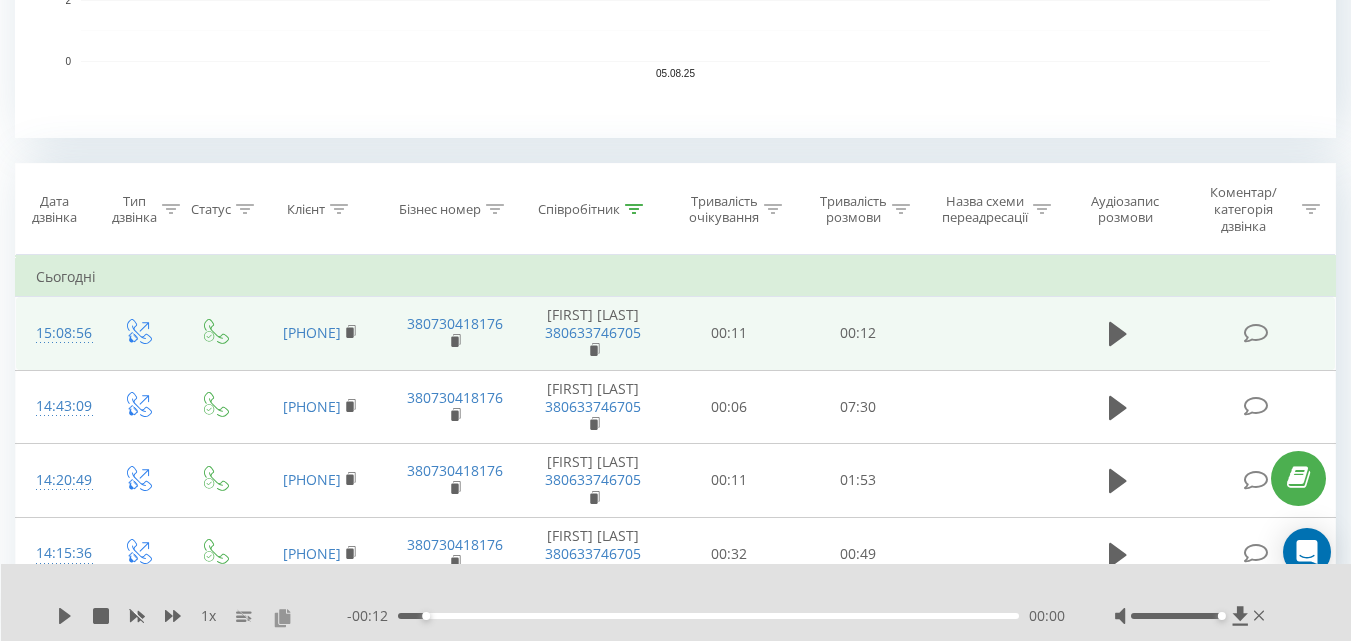 click at bounding box center [282, 617] 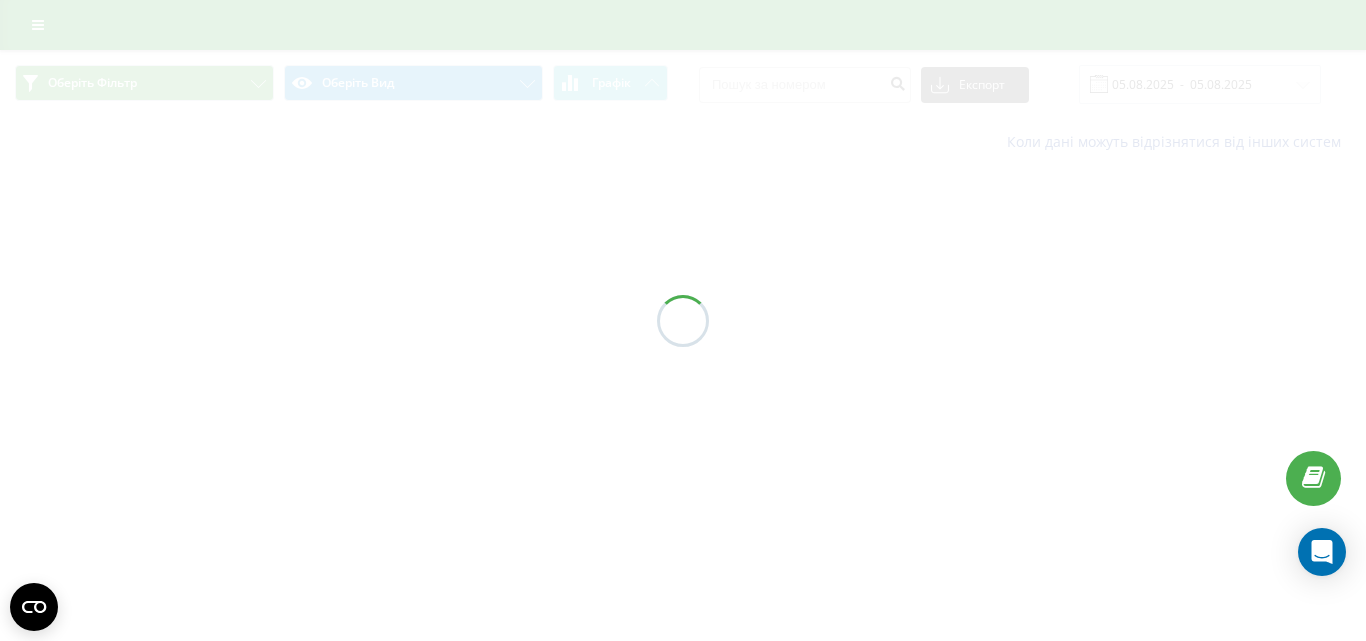 scroll, scrollTop: 0, scrollLeft: 0, axis: both 